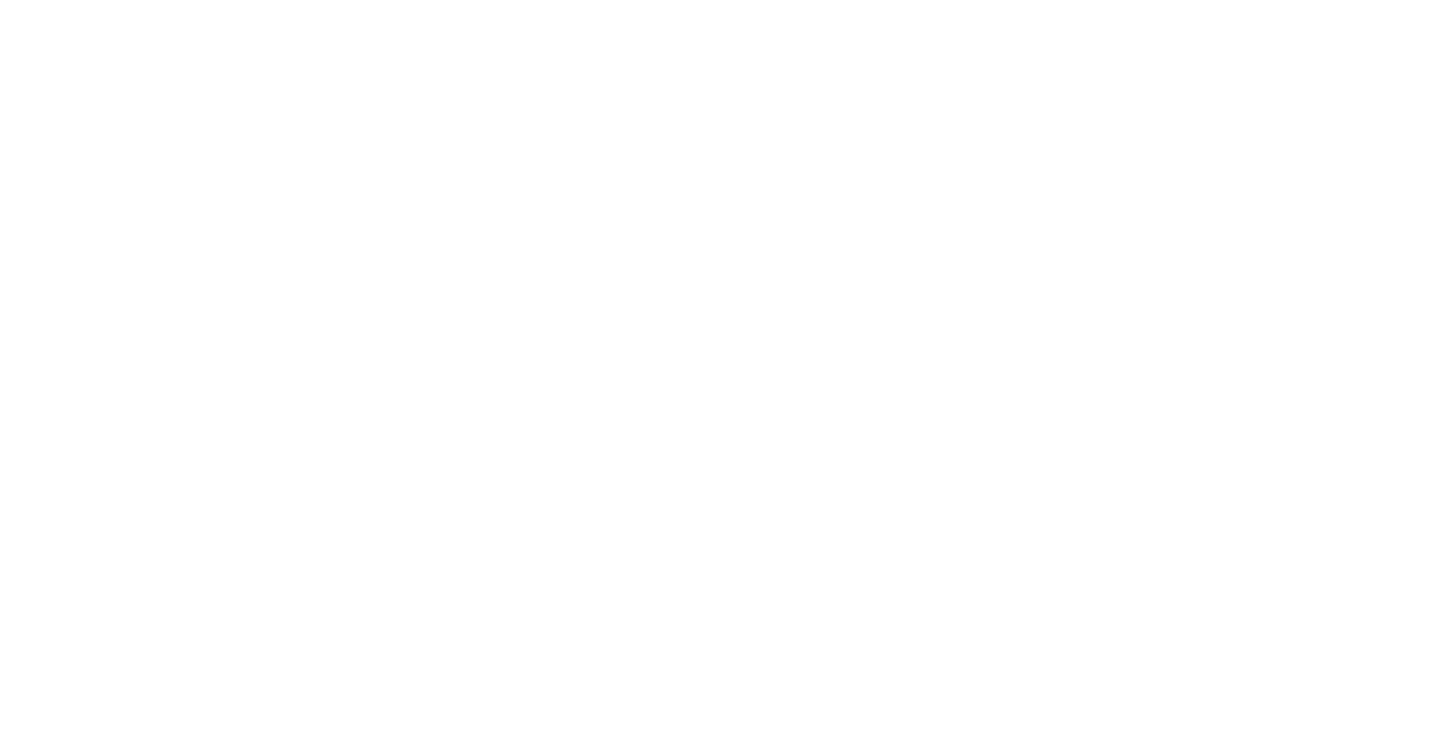 scroll, scrollTop: 0, scrollLeft: 0, axis: both 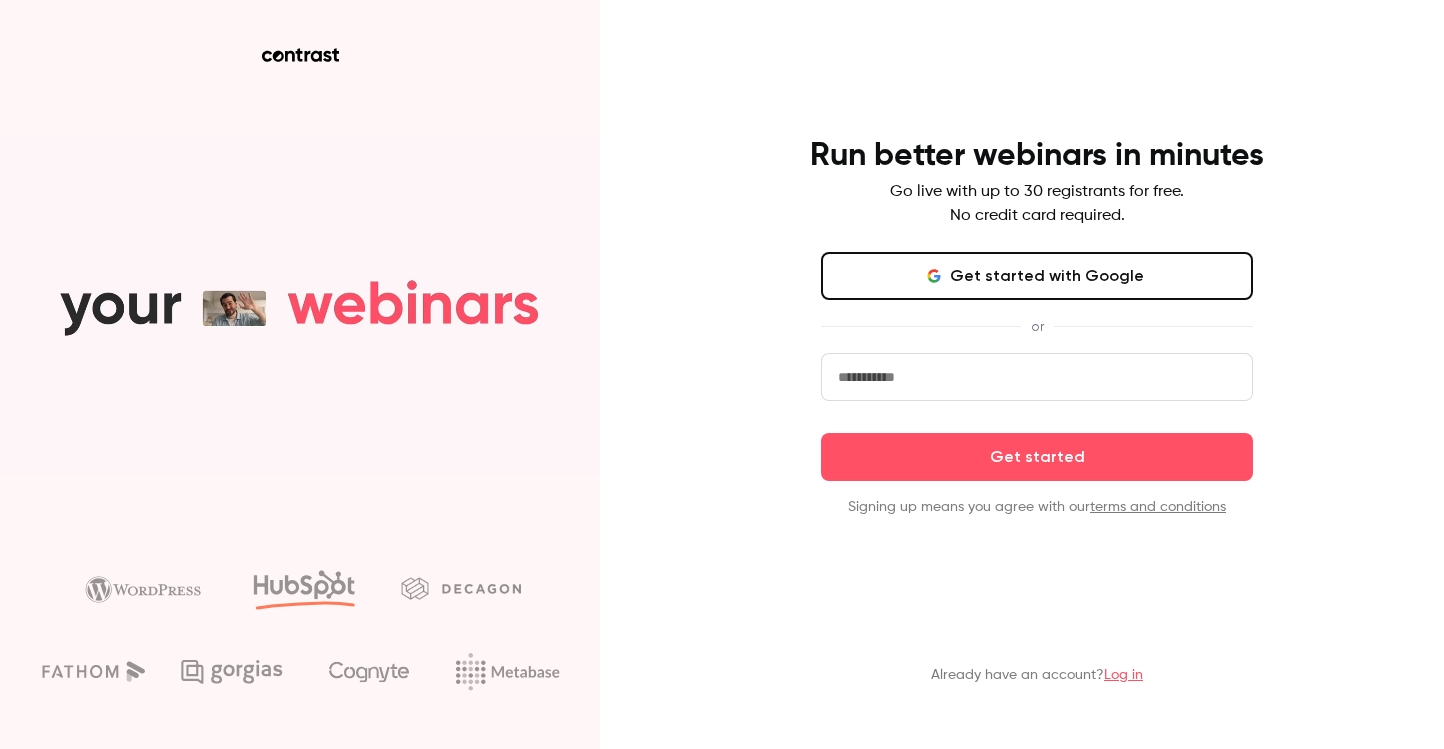 click on "Get started with Google" at bounding box center [1037, 276] 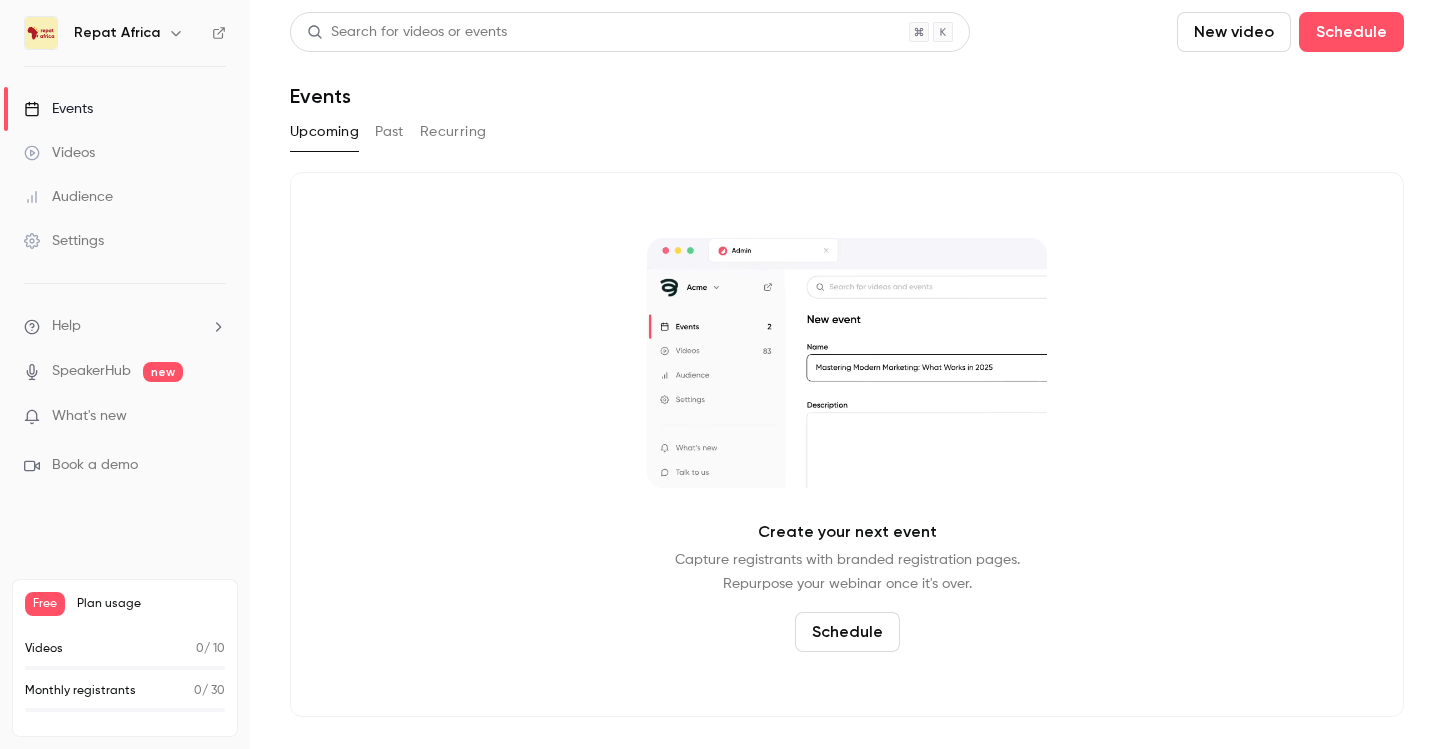 click on "Past" at bounding box center (389, 132) 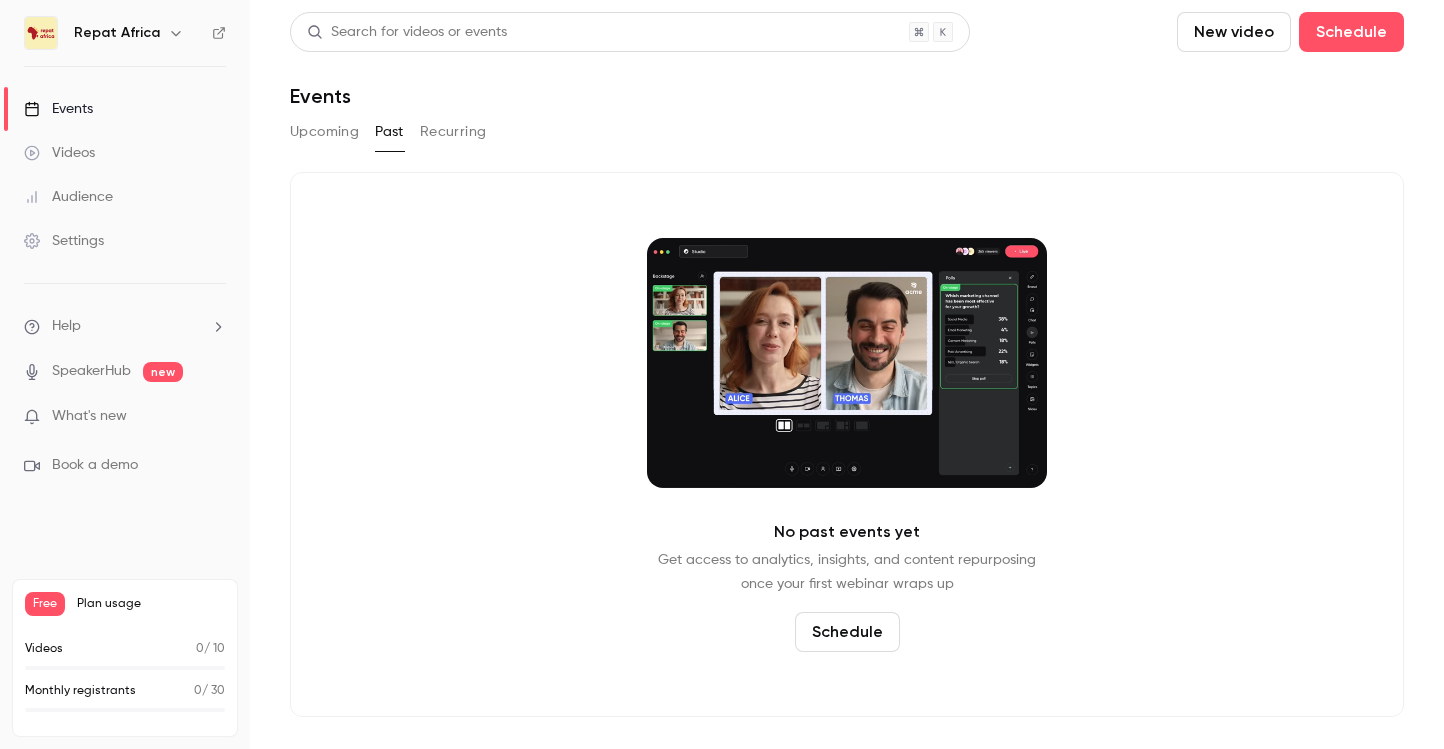 click on "Recurring" at bounding box center [453, 132] 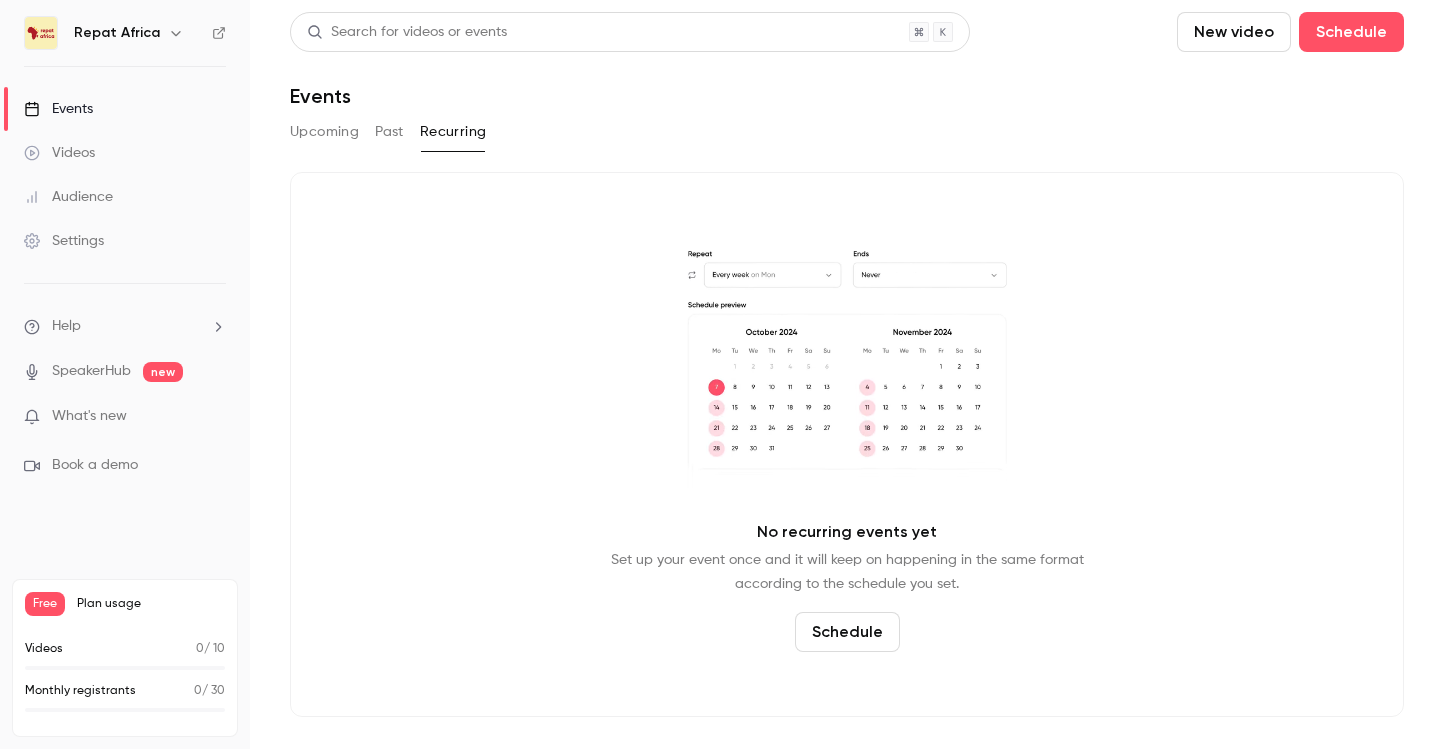 click on "Past" at bounding box center (389, 132) 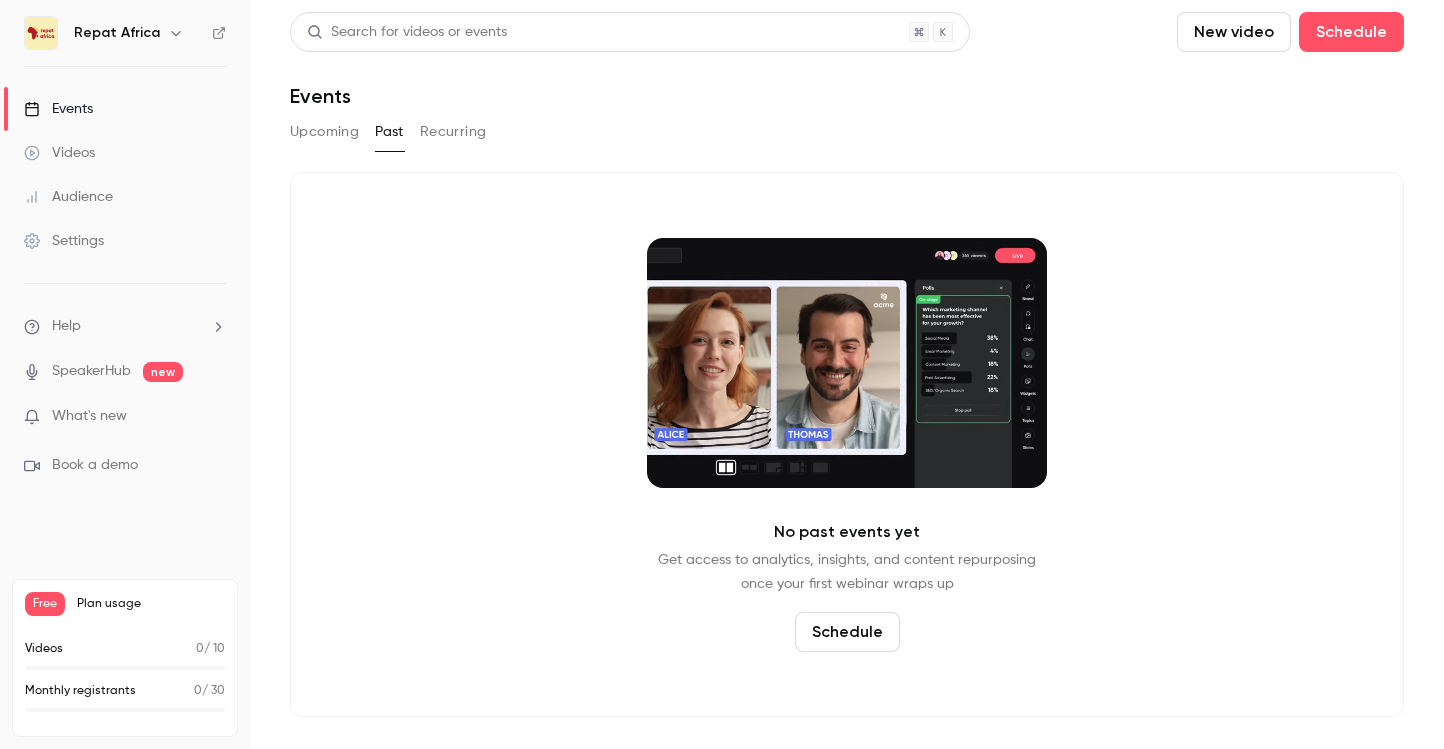 click on "Upcoming" at bounding box center [324, 132] 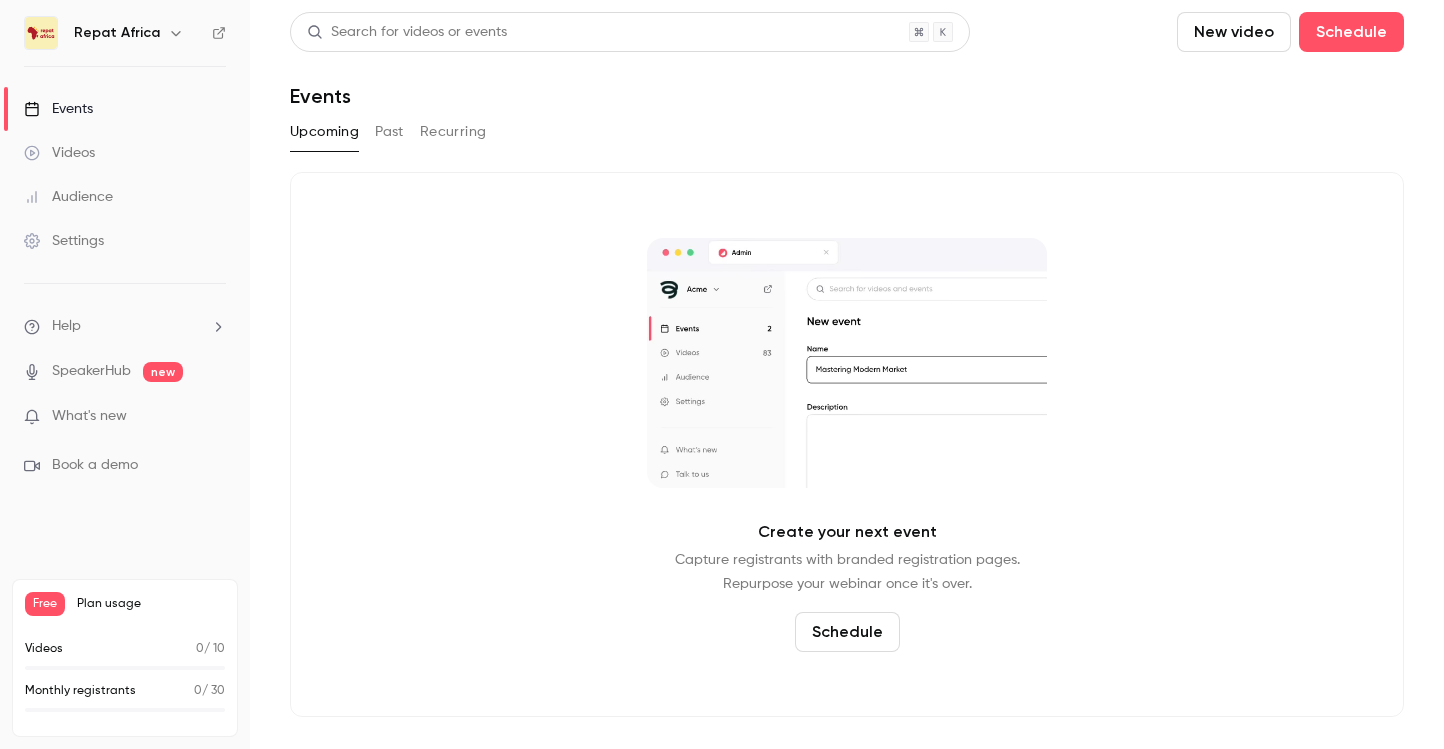click on "SpeakerHub" at bounding box center [91, 371] 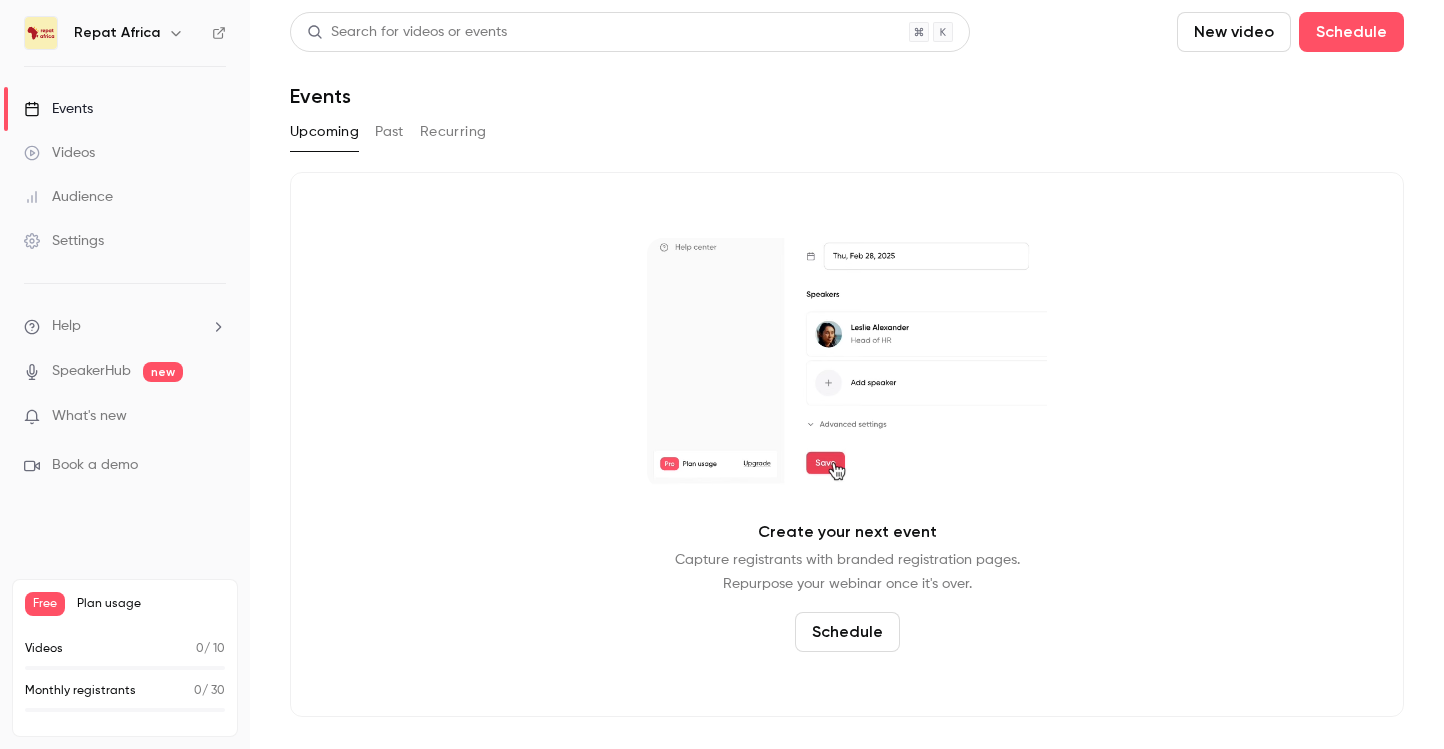 click on "What's new" at bounding box center (89, 416) 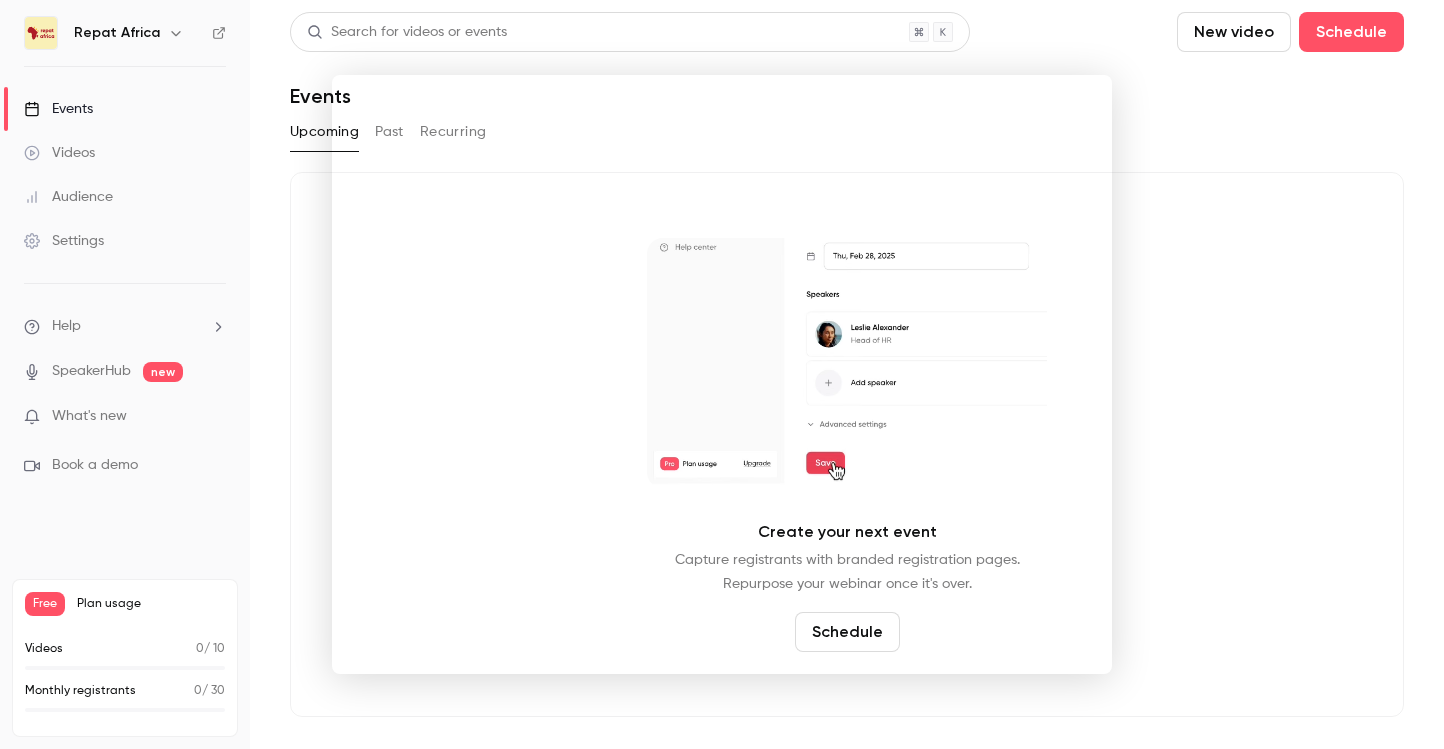 click at bounding box center [722, 374] 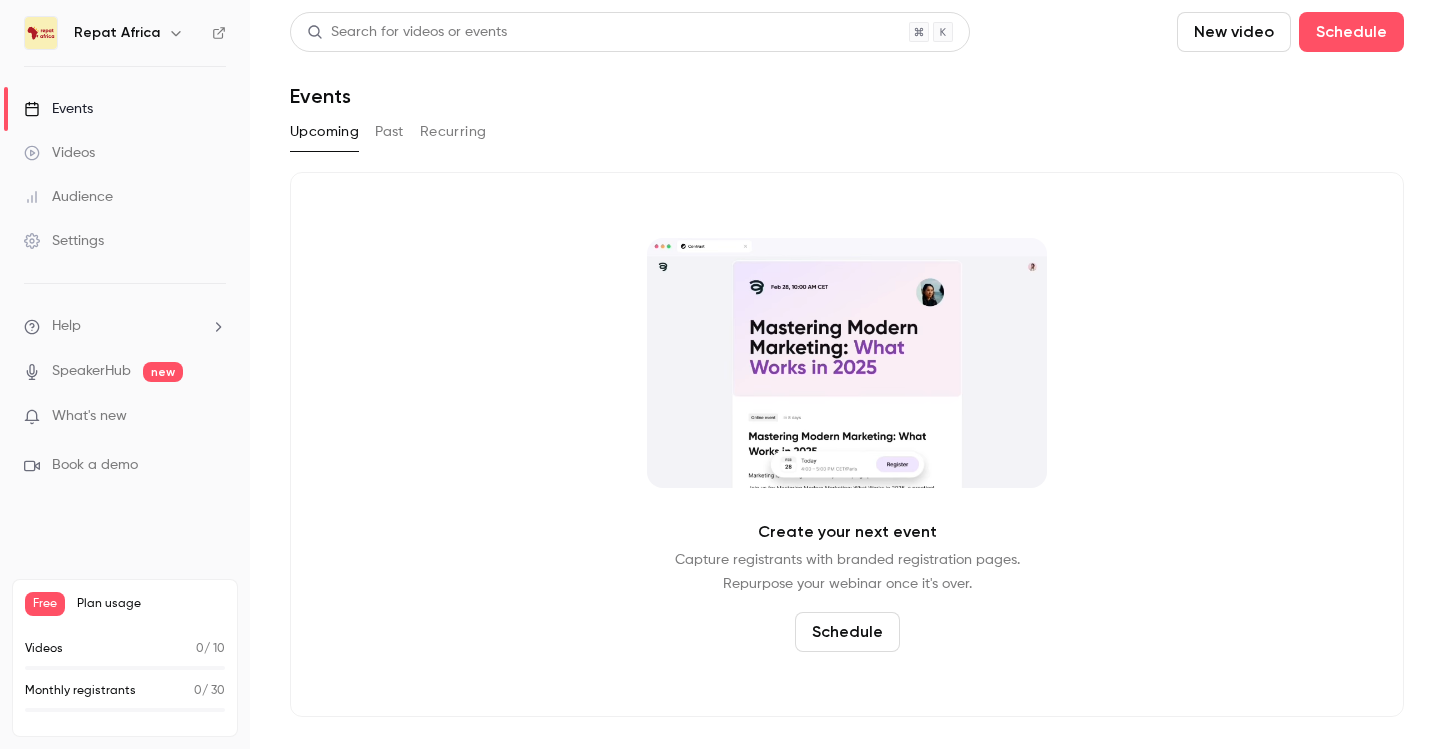 click on "Videos" at bounding box center [59, 153] 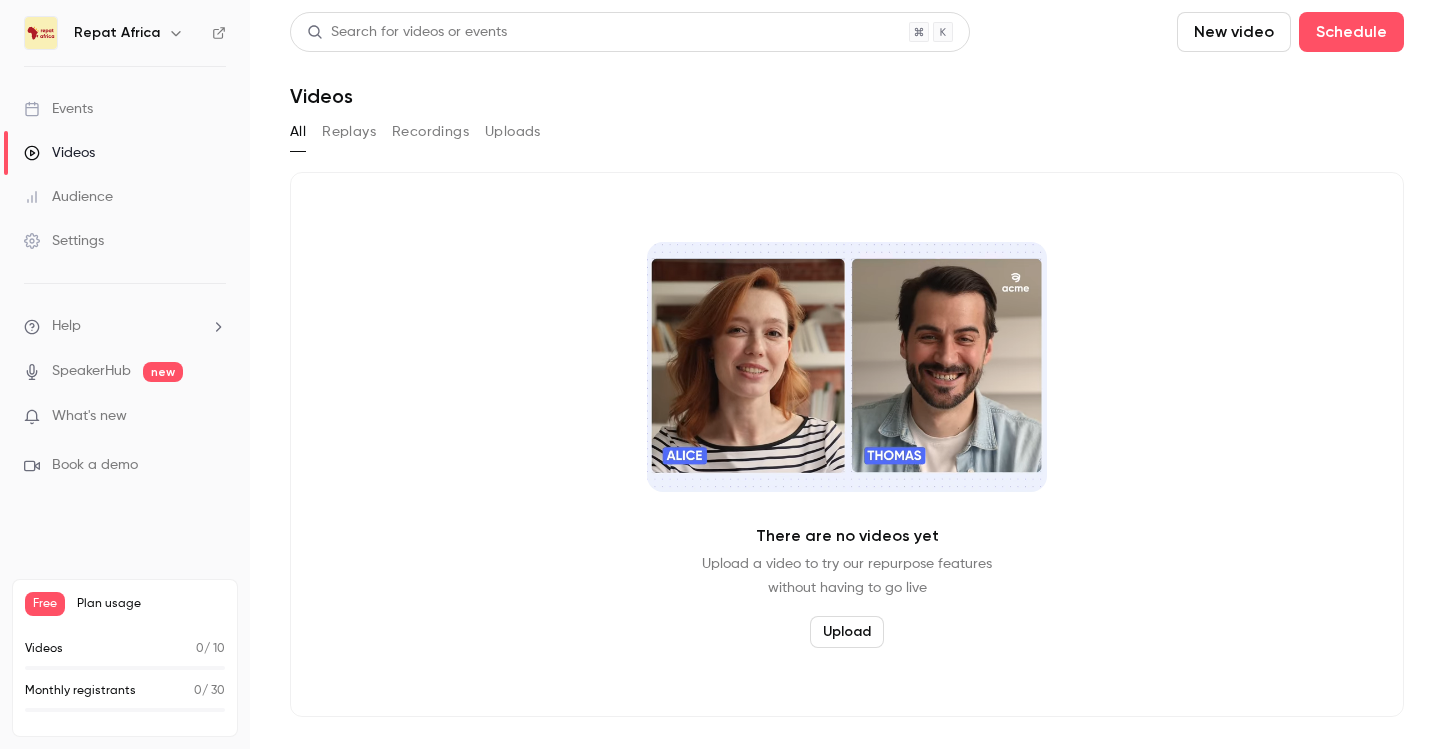 click on "Replays" at bounding box center [349, 132] 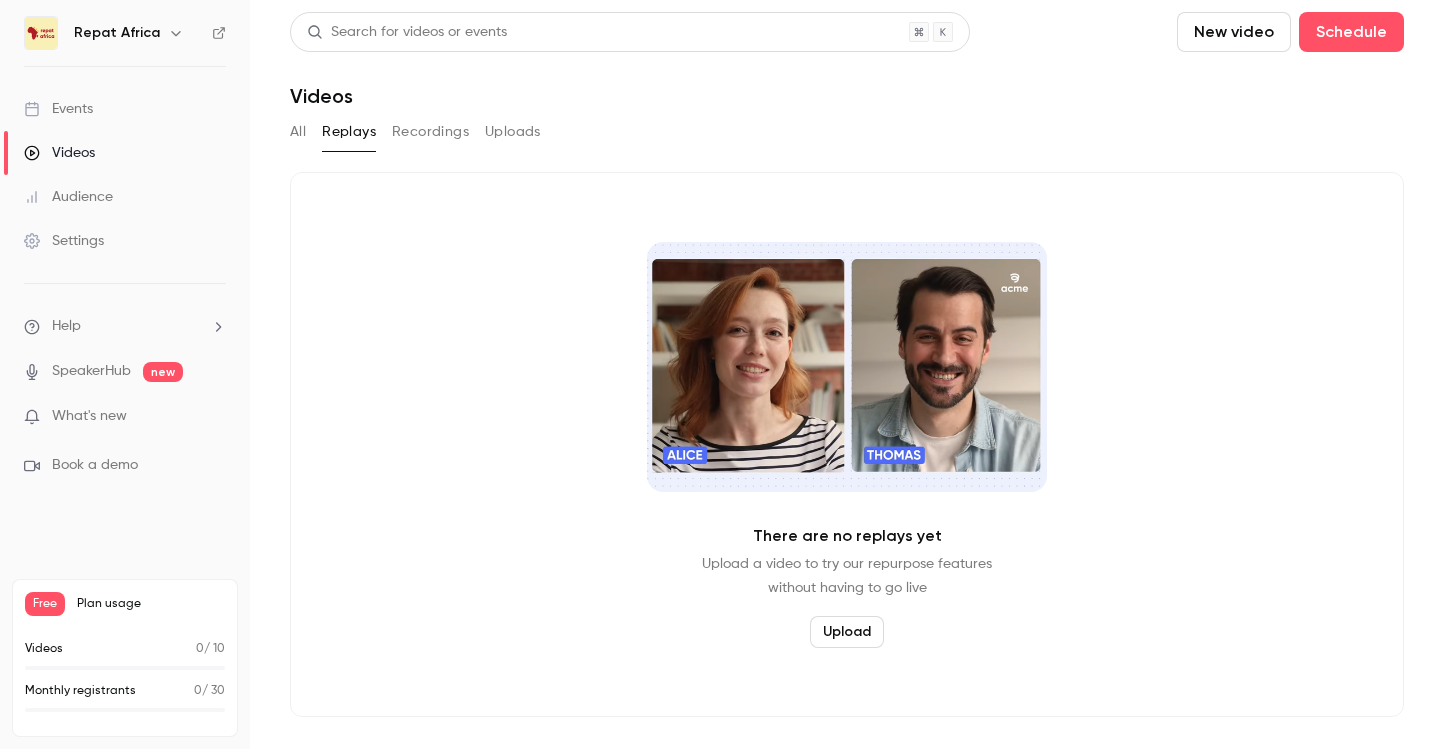 click on "Recordings" at bounding box center (430, 132) 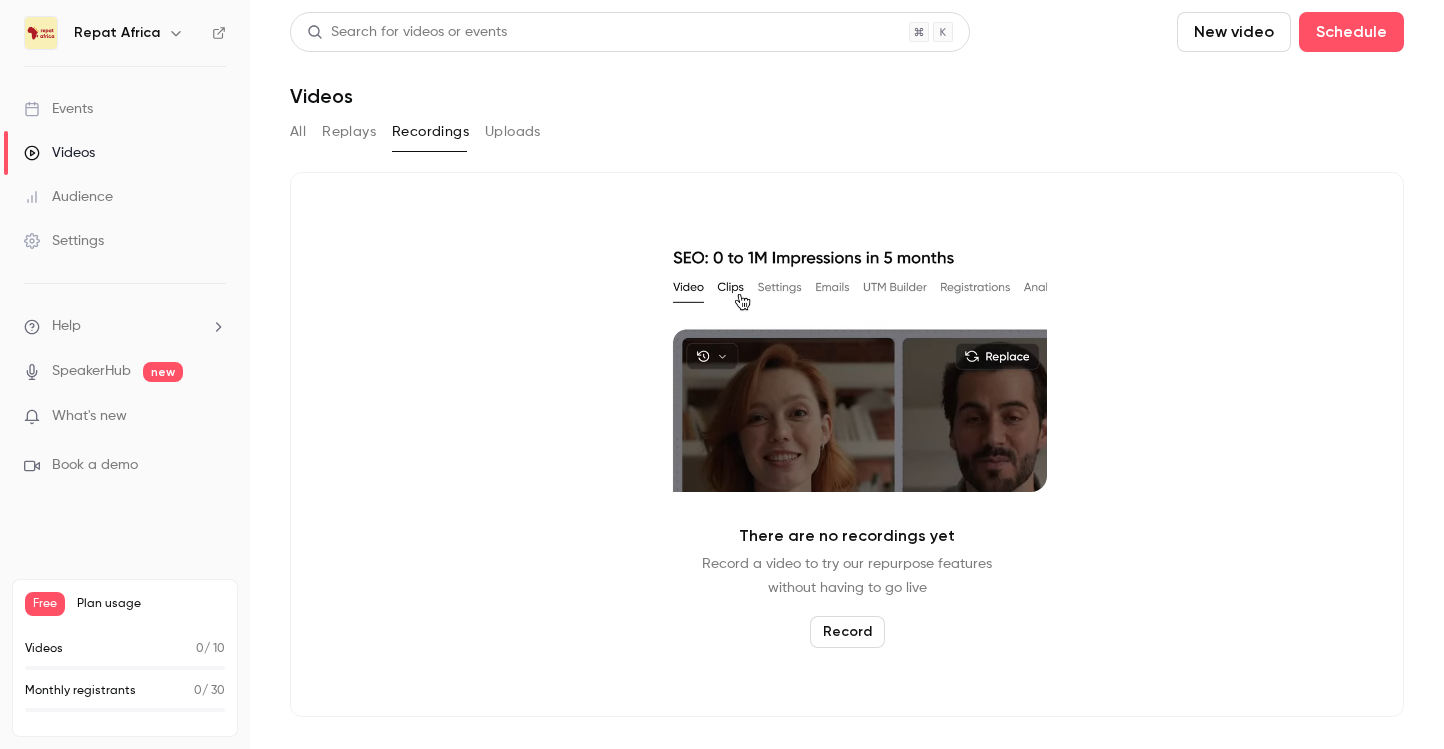 click on "Uploads" at bounding box center (513, 132) 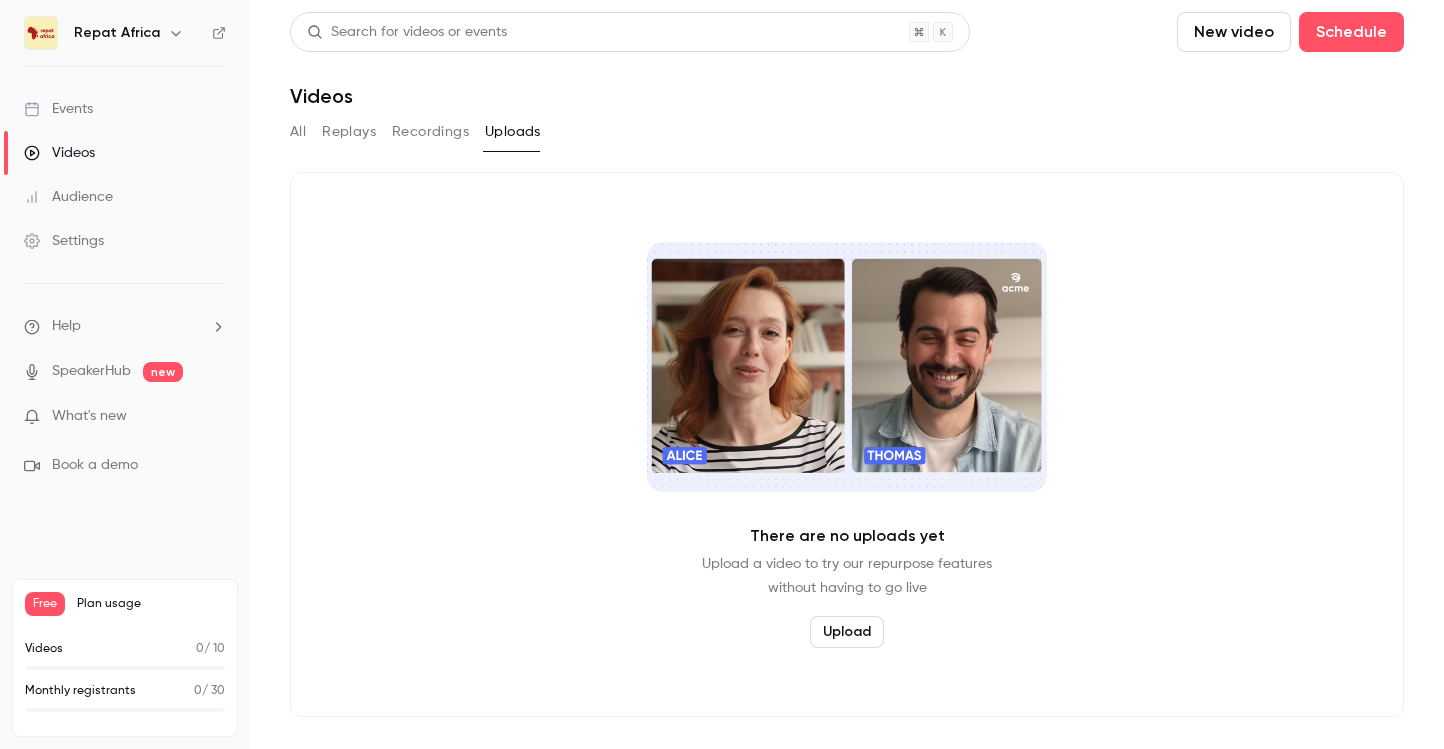 click on "All Replays Recordings Uploads" at bounding box center [847, 132] 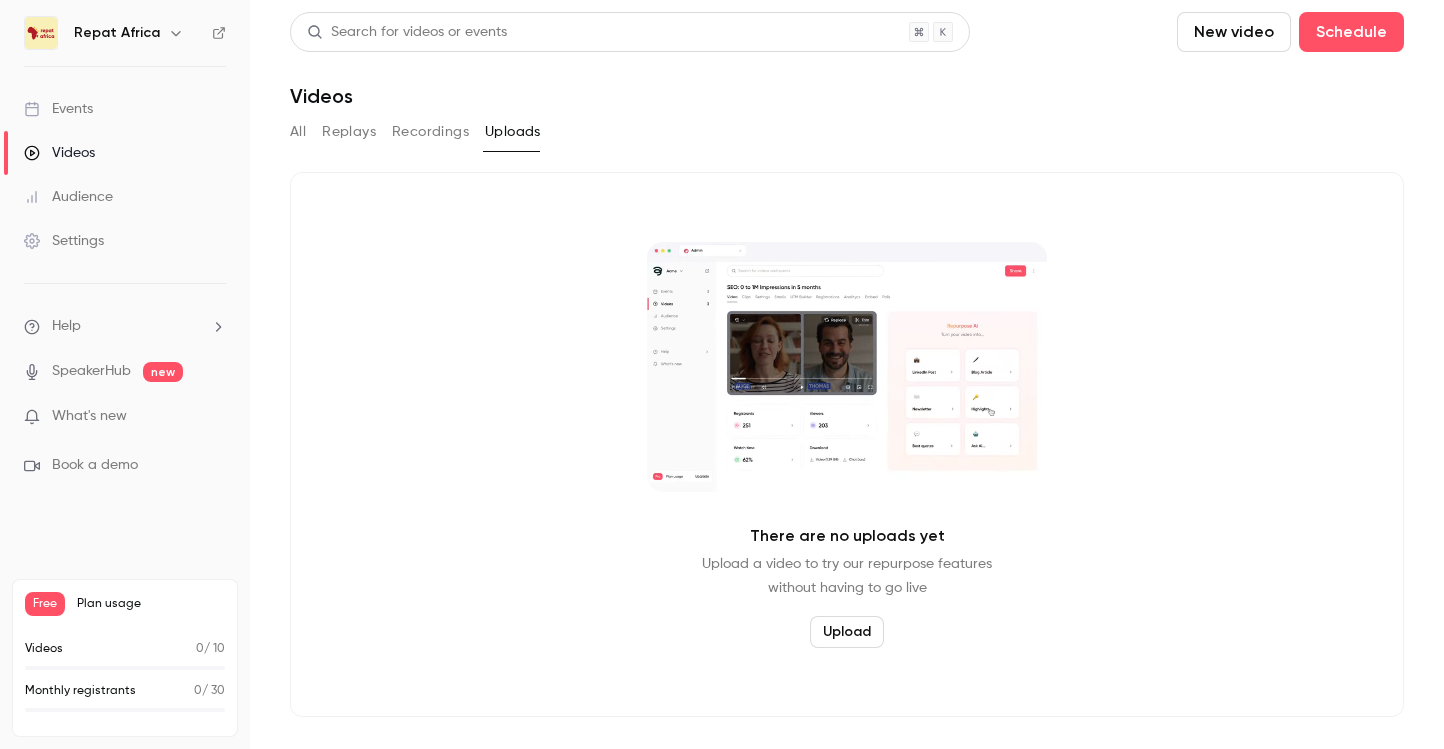 click on "All" at bounding box center (298, 132) 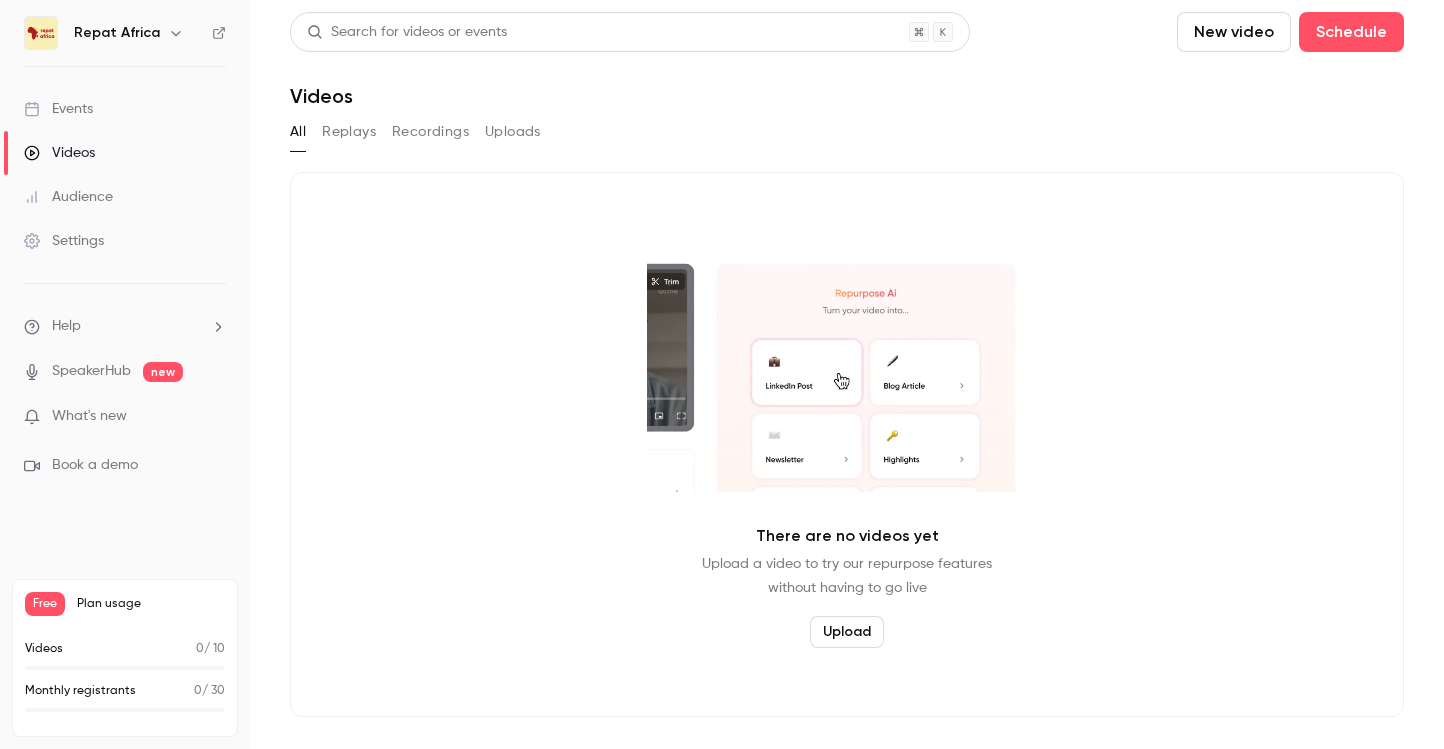 click on "Events" at bounding box center [125, 109] 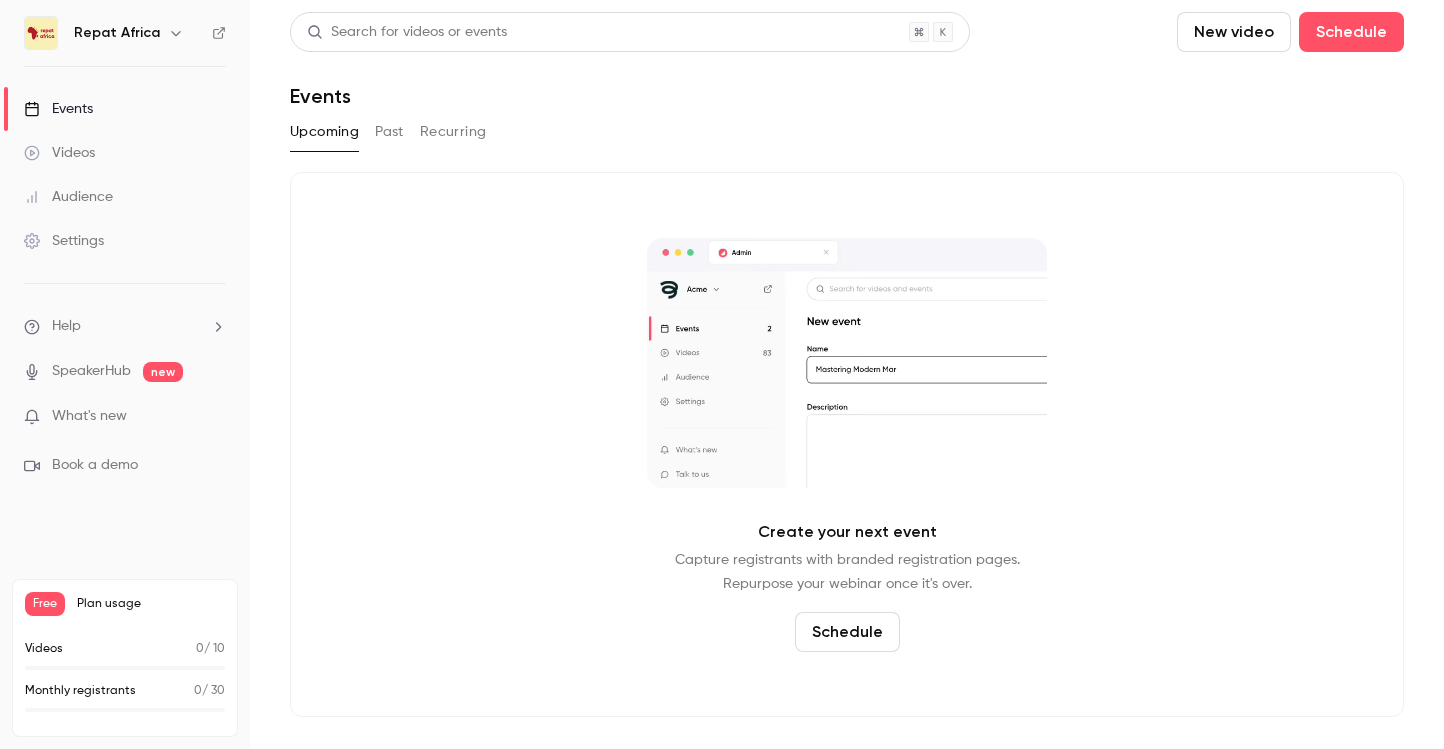 click on "Audience" at bounding box center (68, 197) 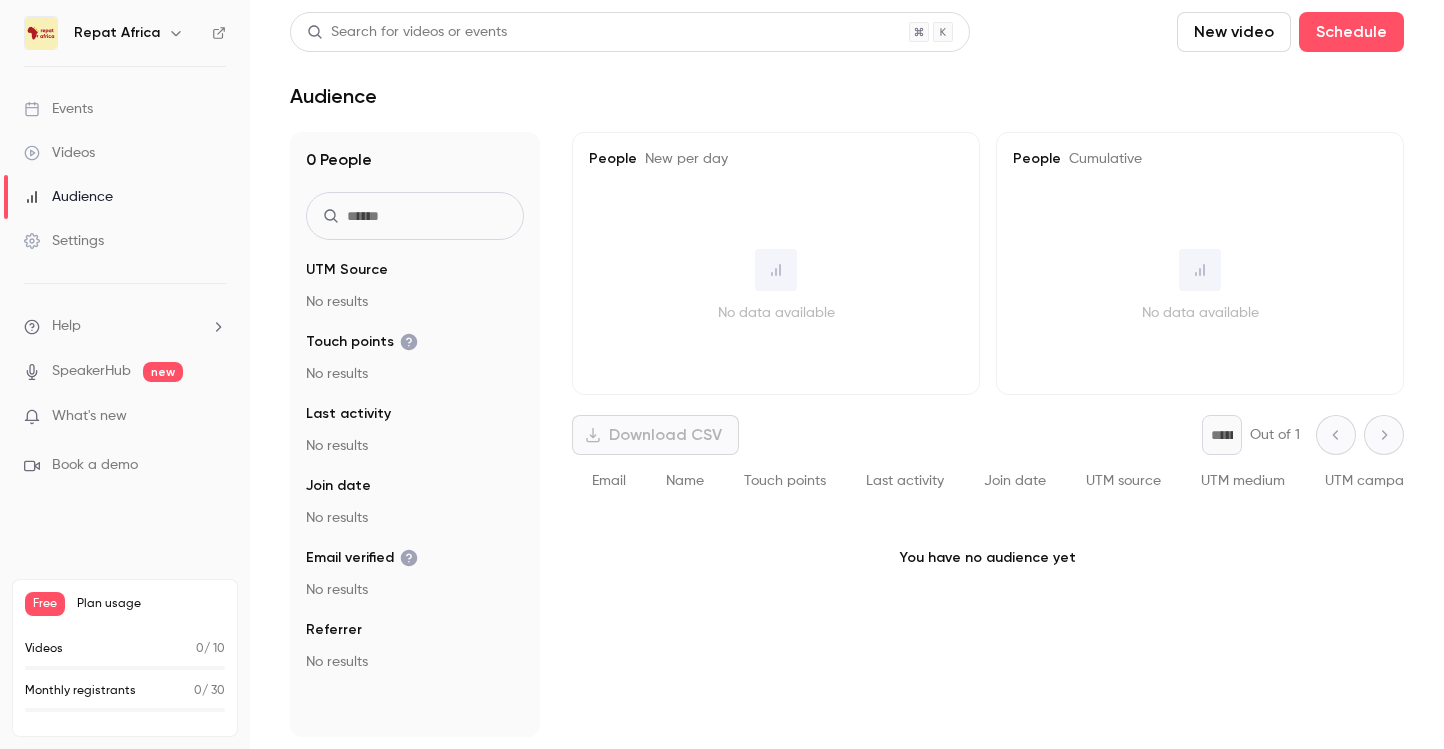 click on "Repat Africa" at bounding box center [117, 33] 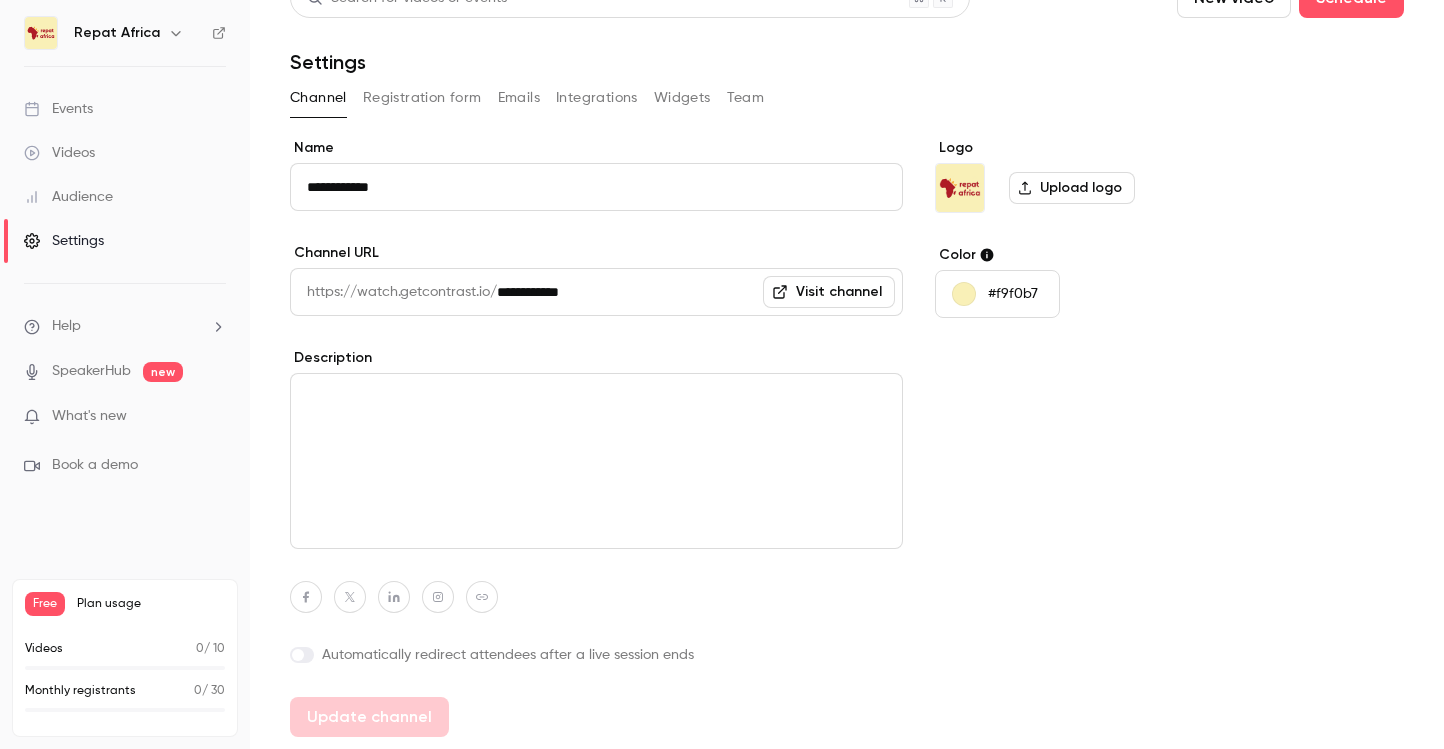 scroll, scrollTop: 0, scrollLeft: 0, axis: both 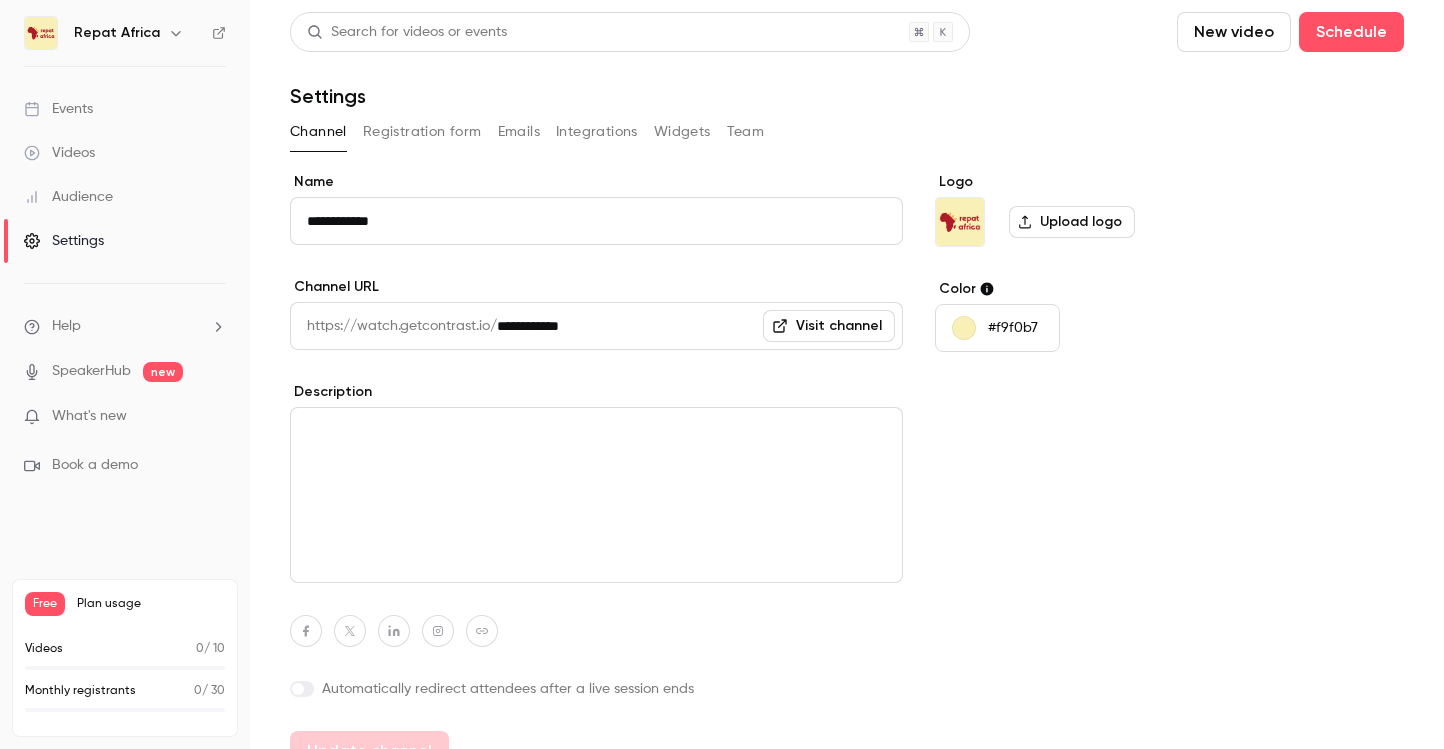 click on "Registration form" at bounding box center (422, 132) 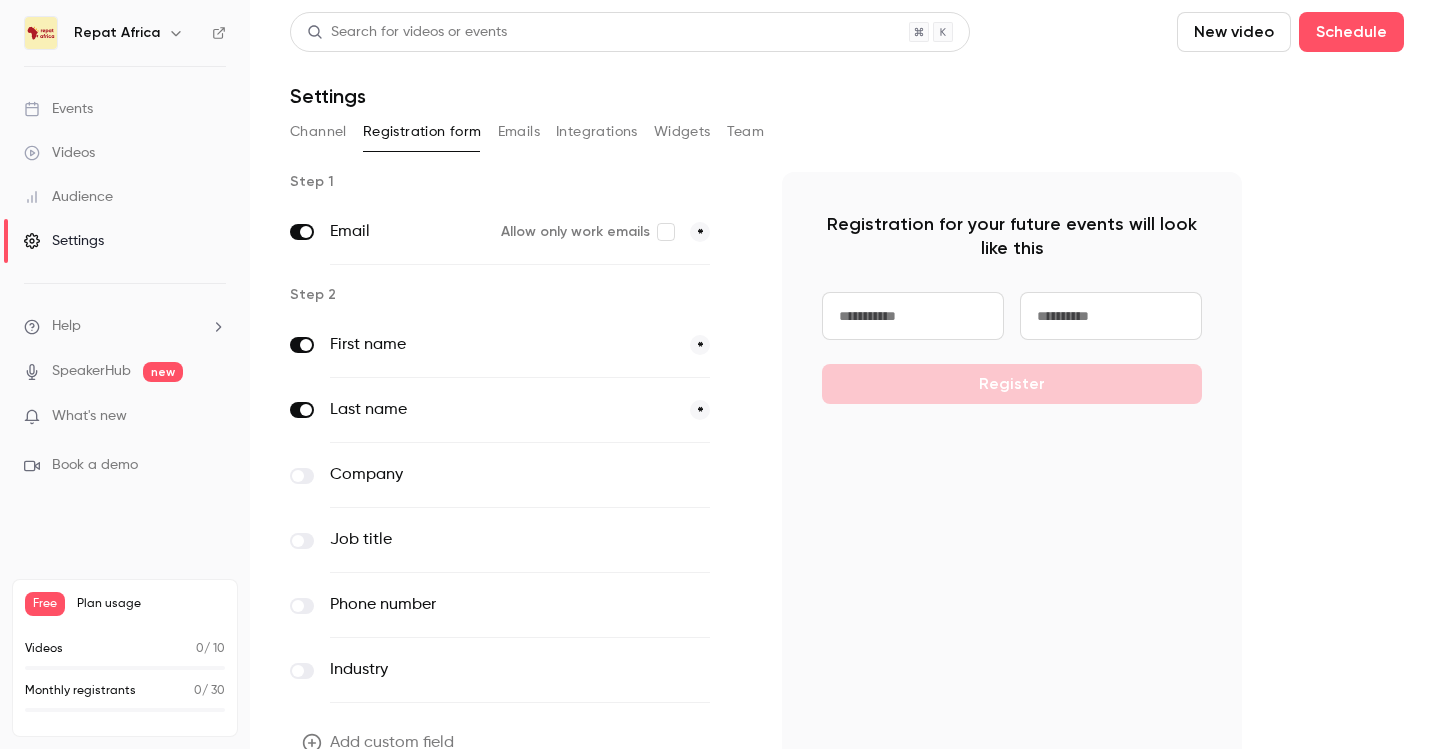 click on "Emails" at bounding box center [519, 132] 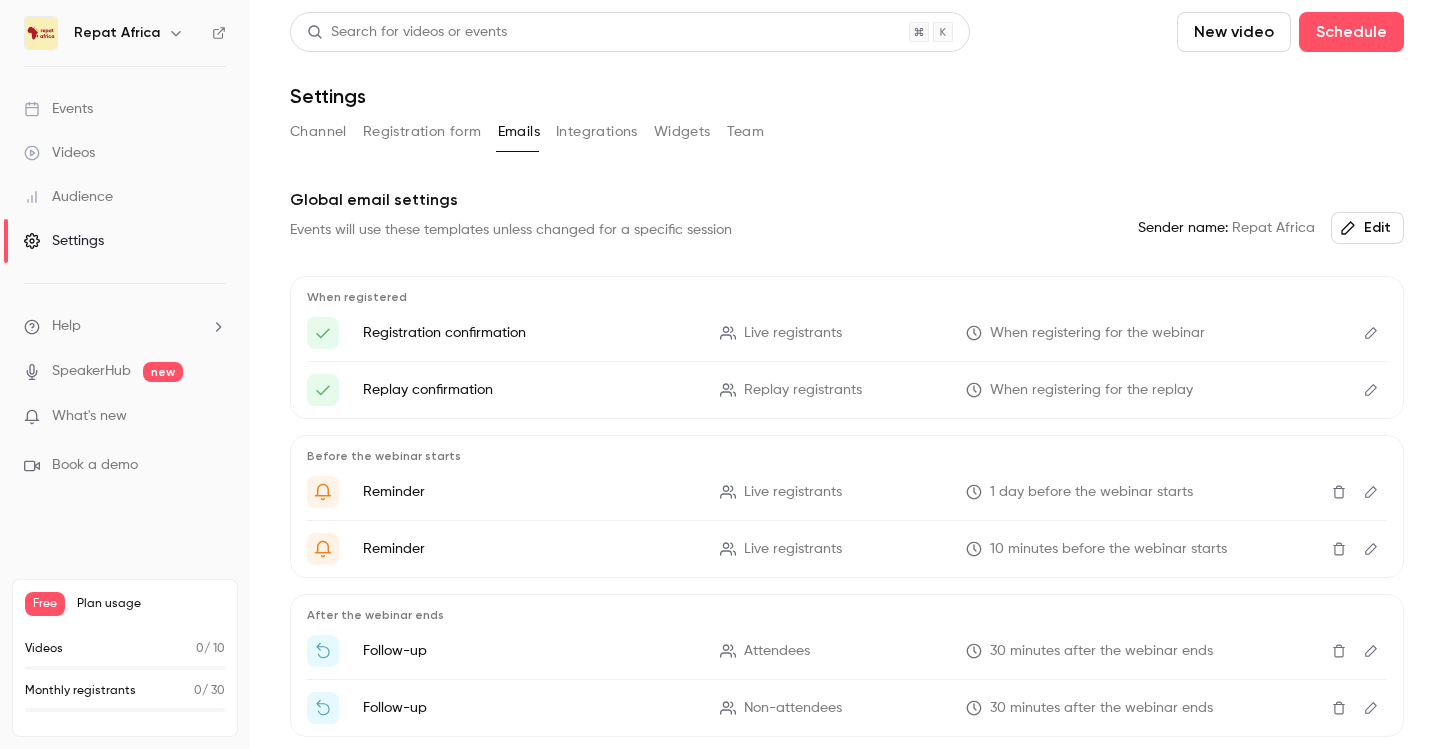 click on "Integrations" at bounding box center (597, 132) 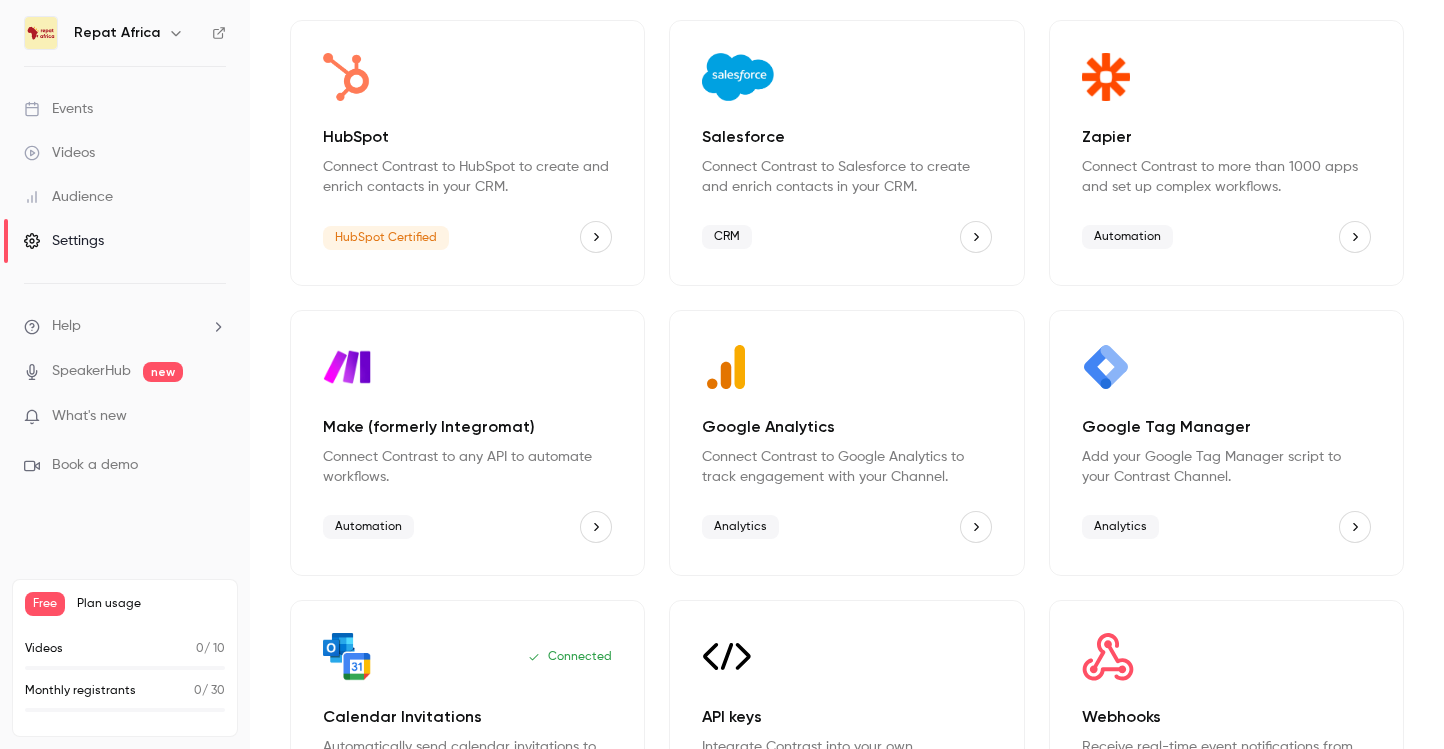 scroll, scrollTop: 15, scrollLeft: 0, axis: vertical 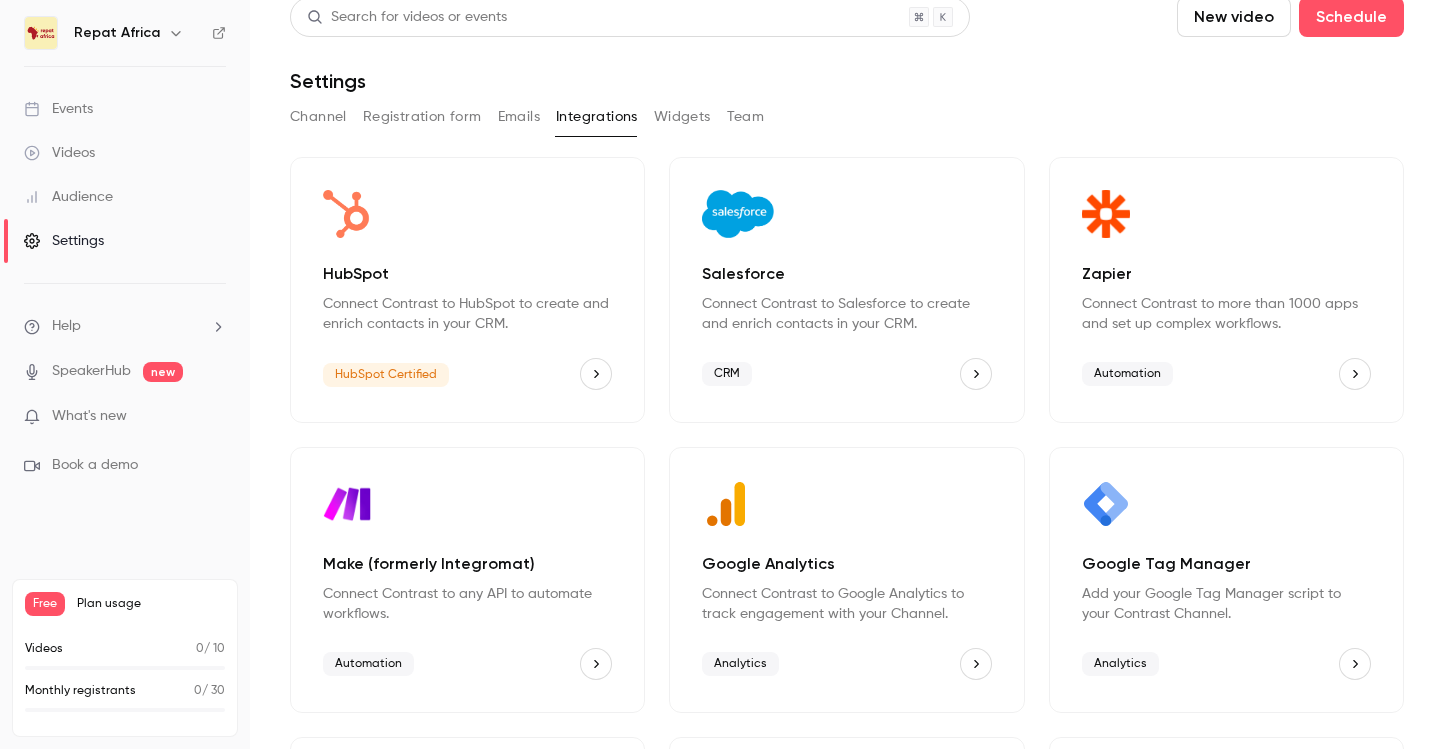 click on "Team" at bounding box center (746, 117) 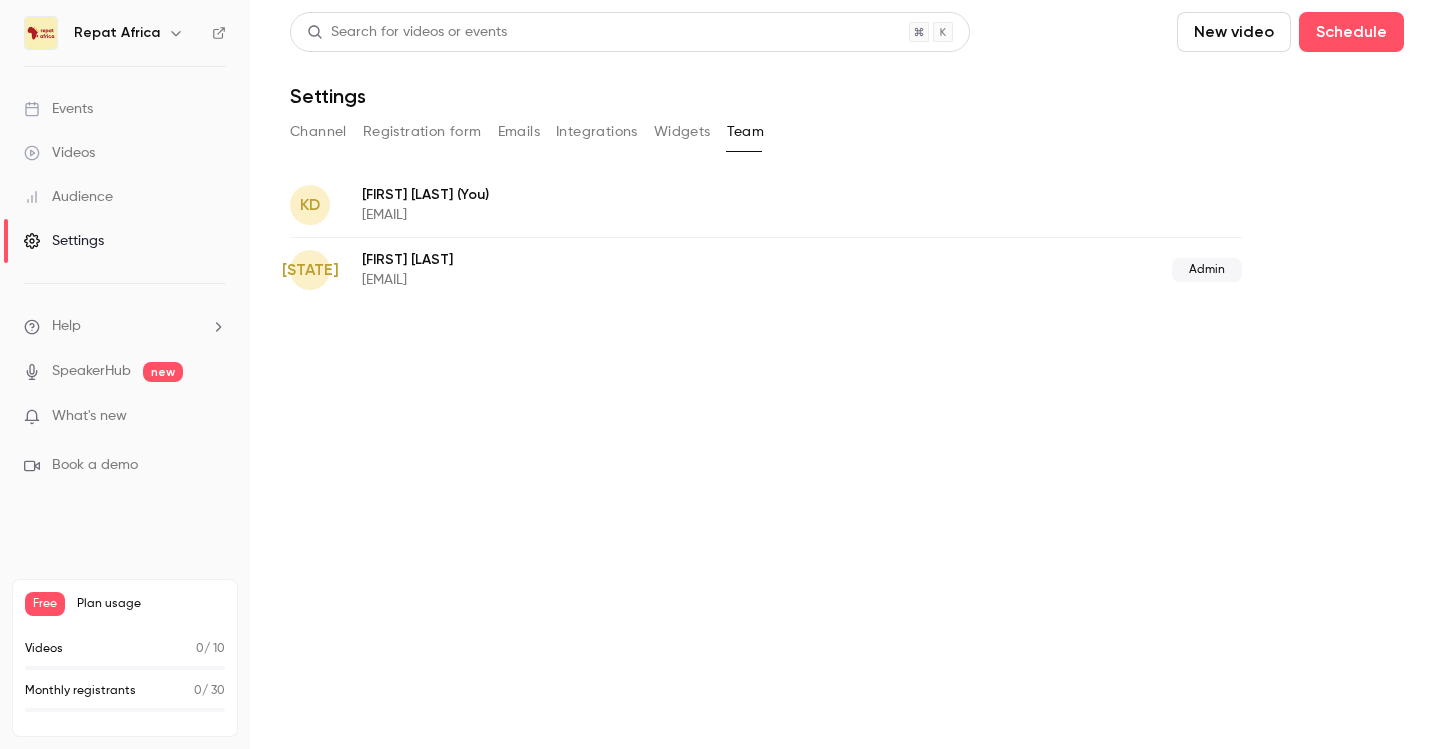 click on "Widgets" at bounding box center [682, 132] 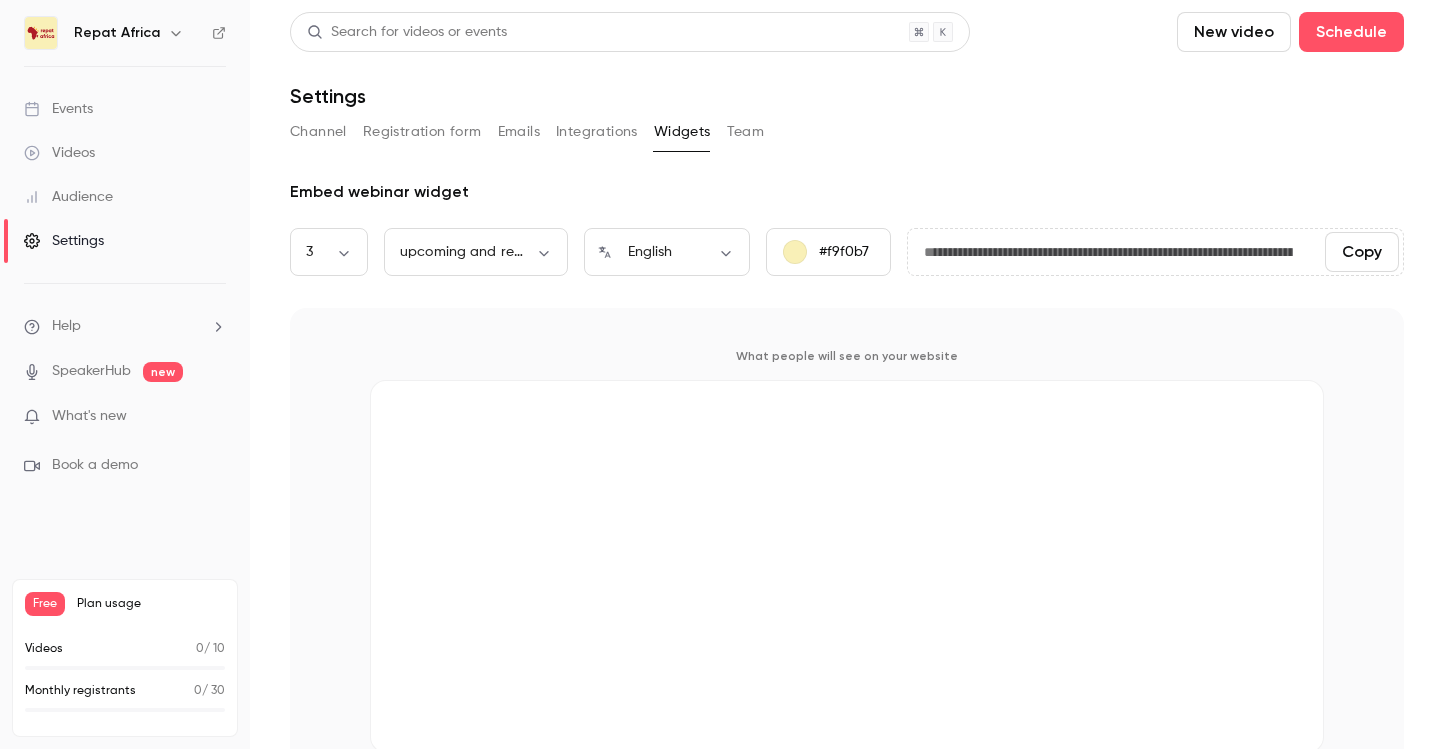 click on "Integrations" at bounding box center (597, 132) 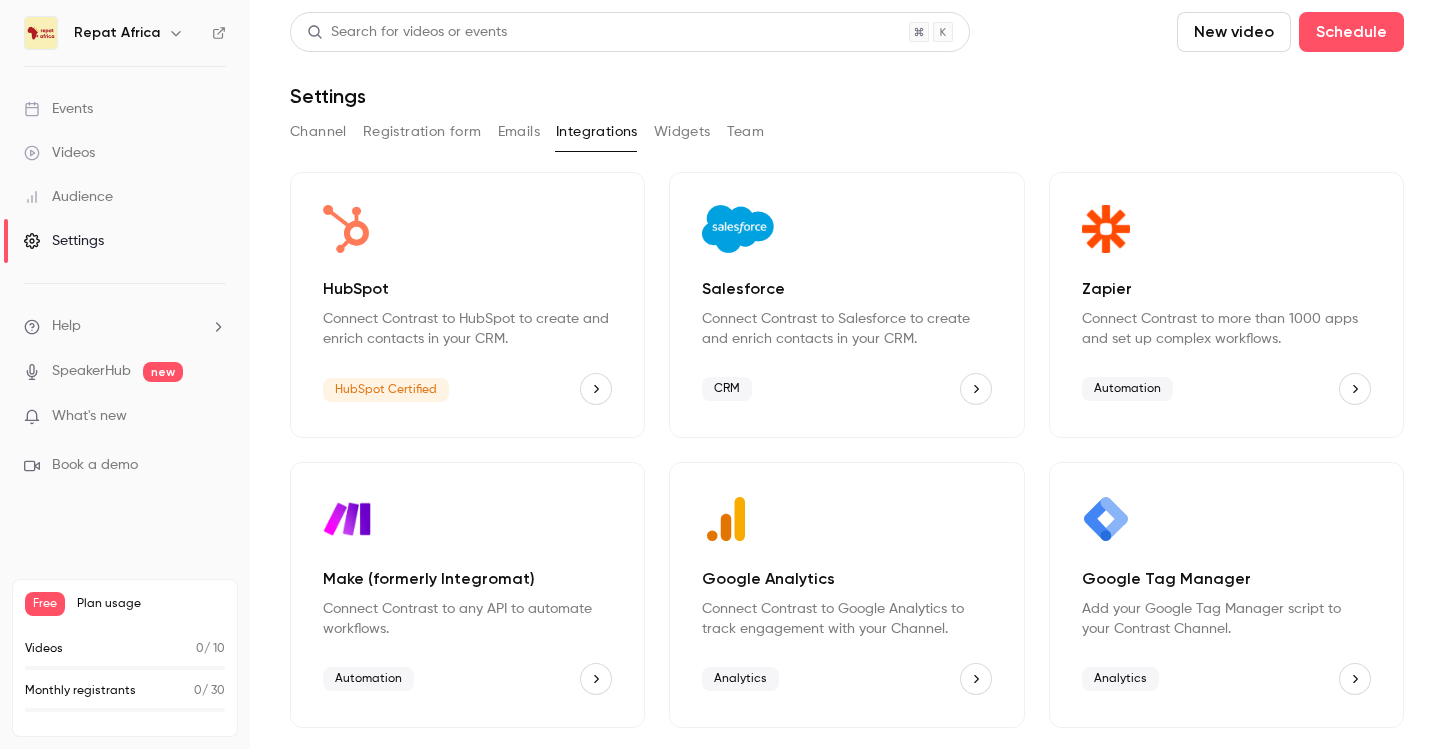 click on "Emails" at bounding box center [519, 132] 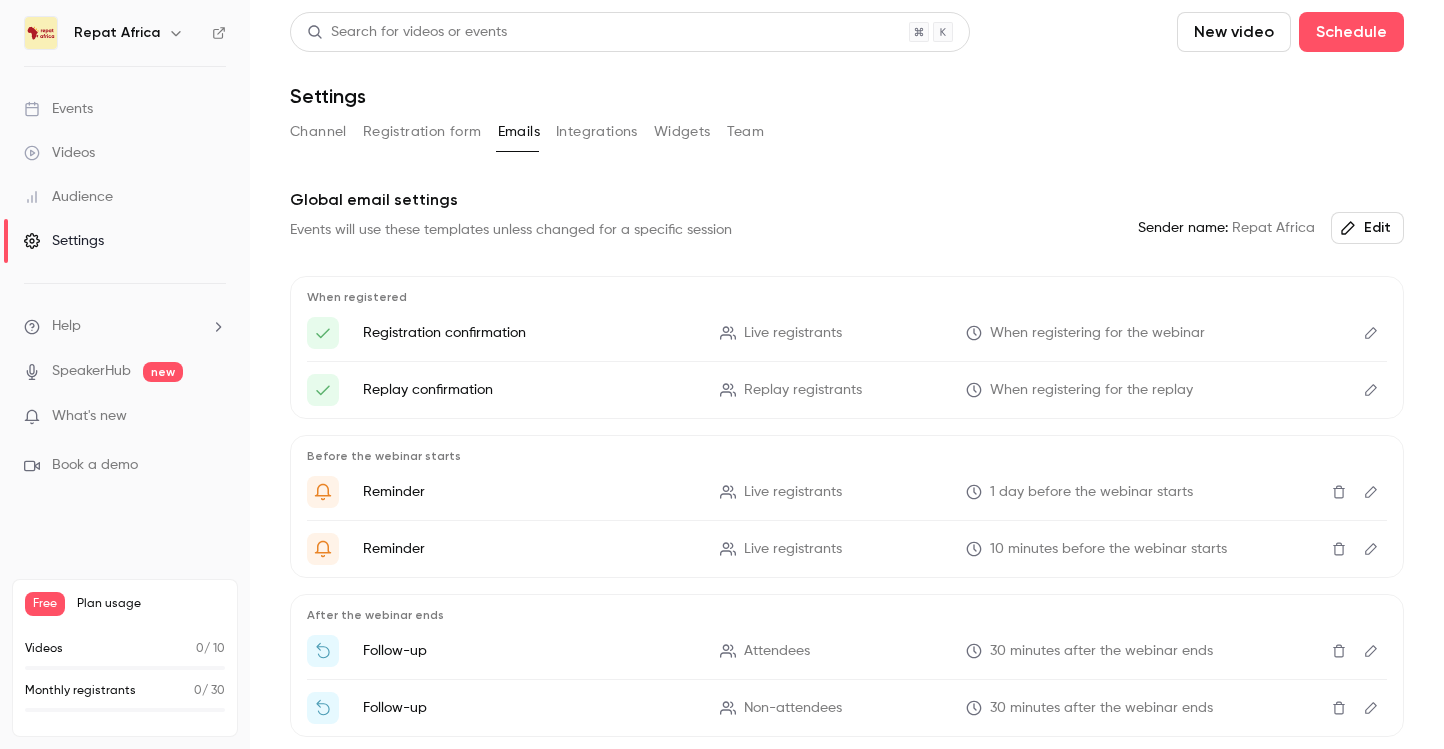 click on "Registration form" at bounding box center (422, 132) 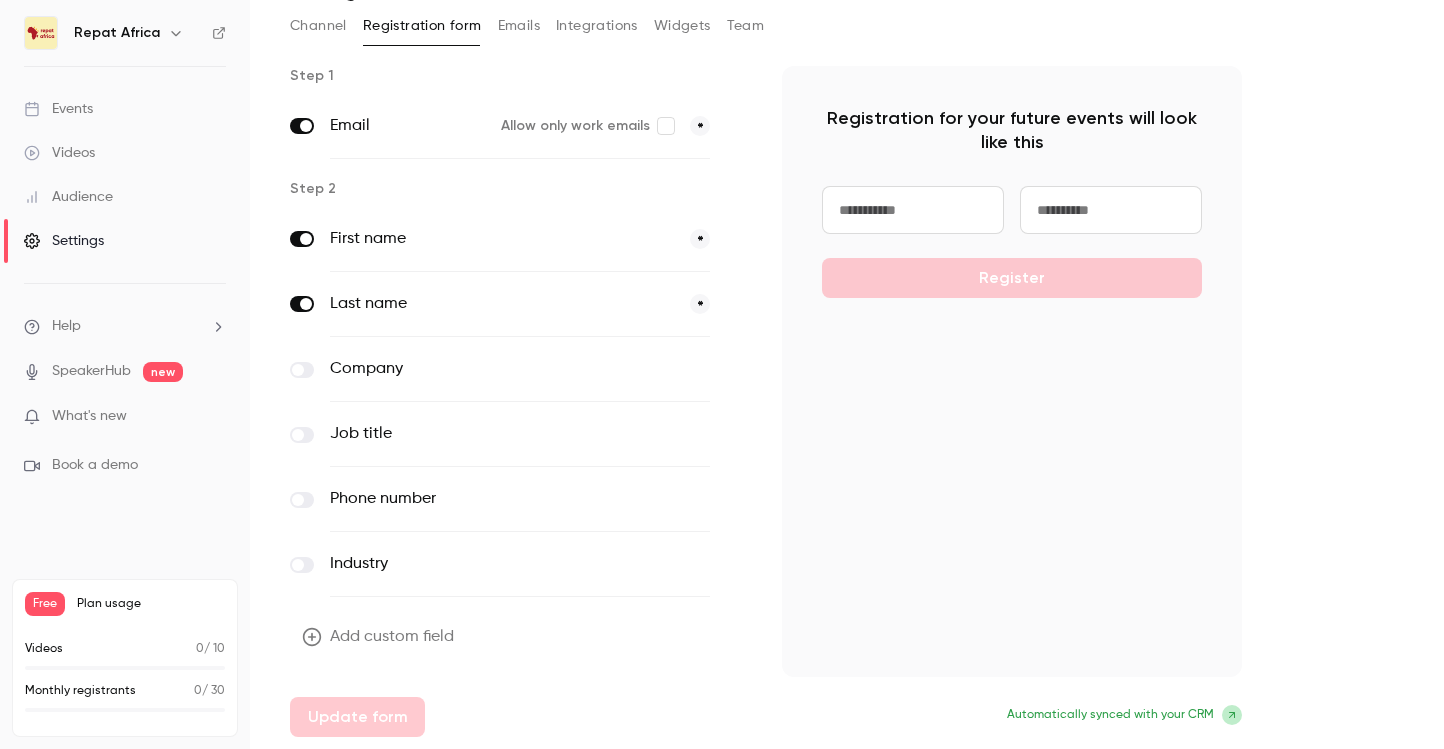 scroll, scrollTop: 0, scrollLeft: 0, axis: both 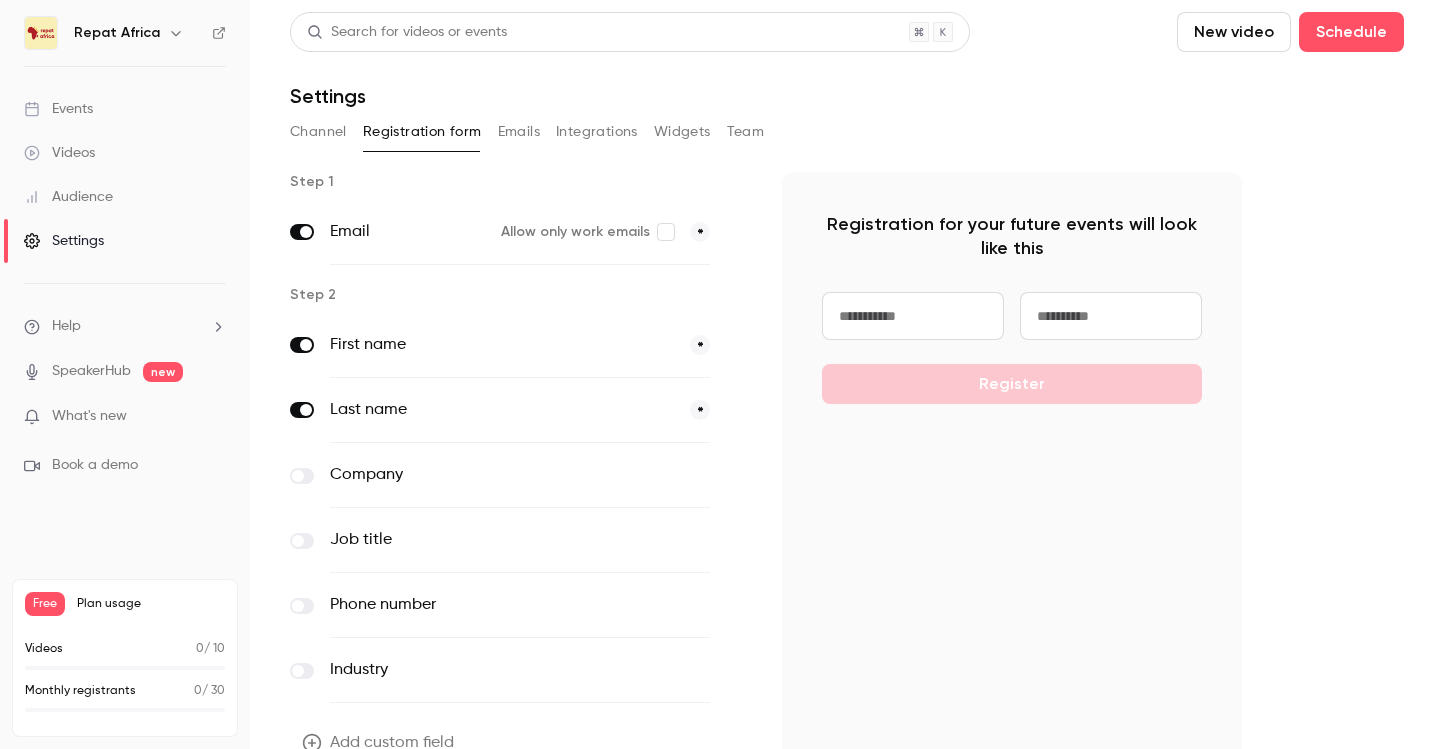 click on "Channel" at bounding box center [318, 132] 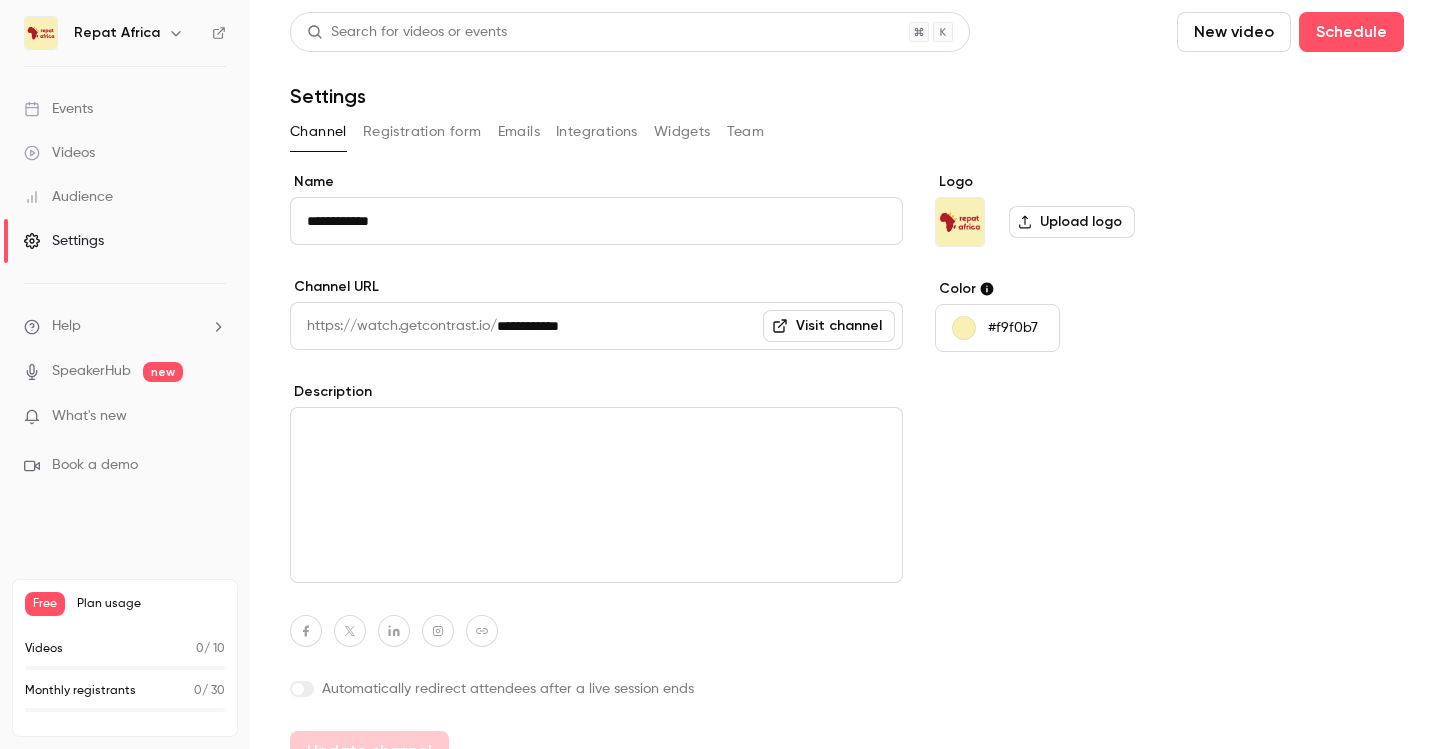 click on "Events" at bounding box center (58, 109) 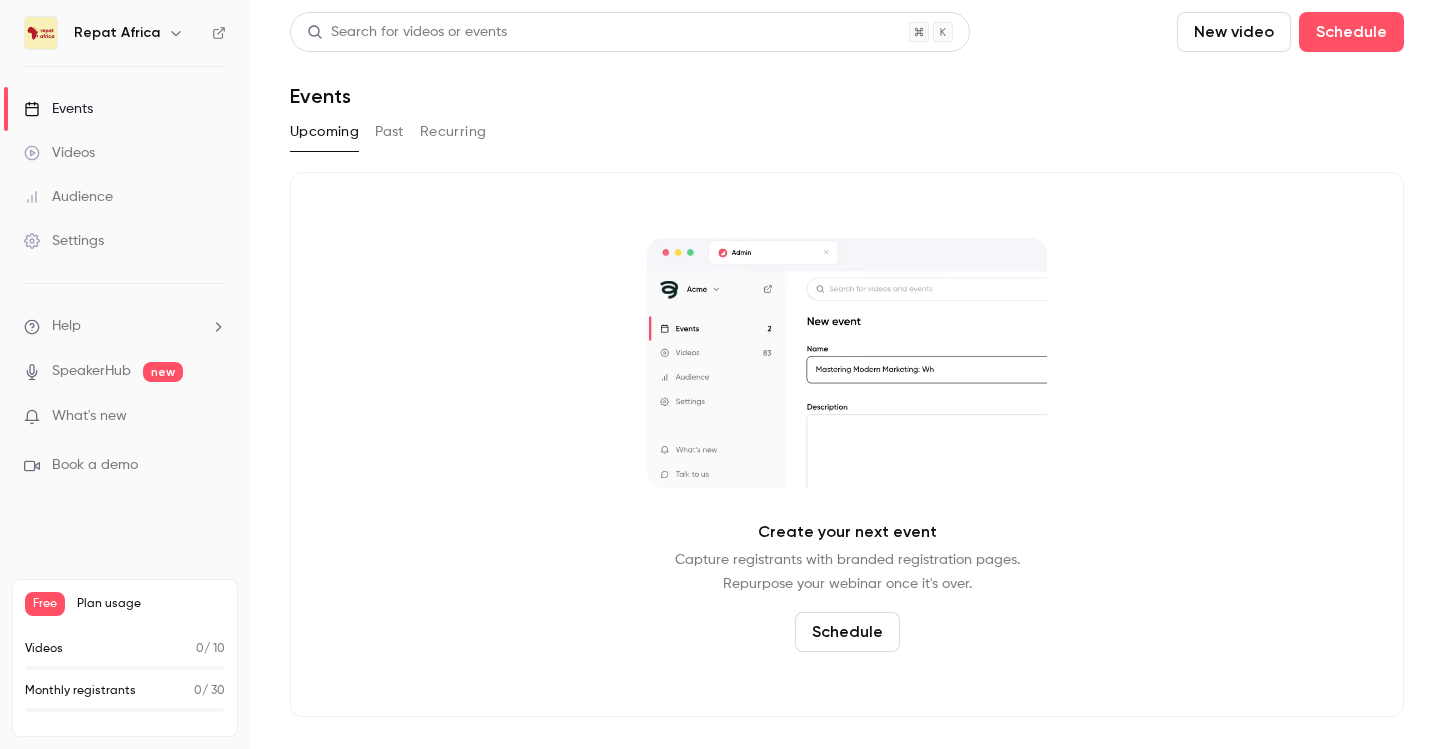 click on "Videos" at bounding box center (59, 153) 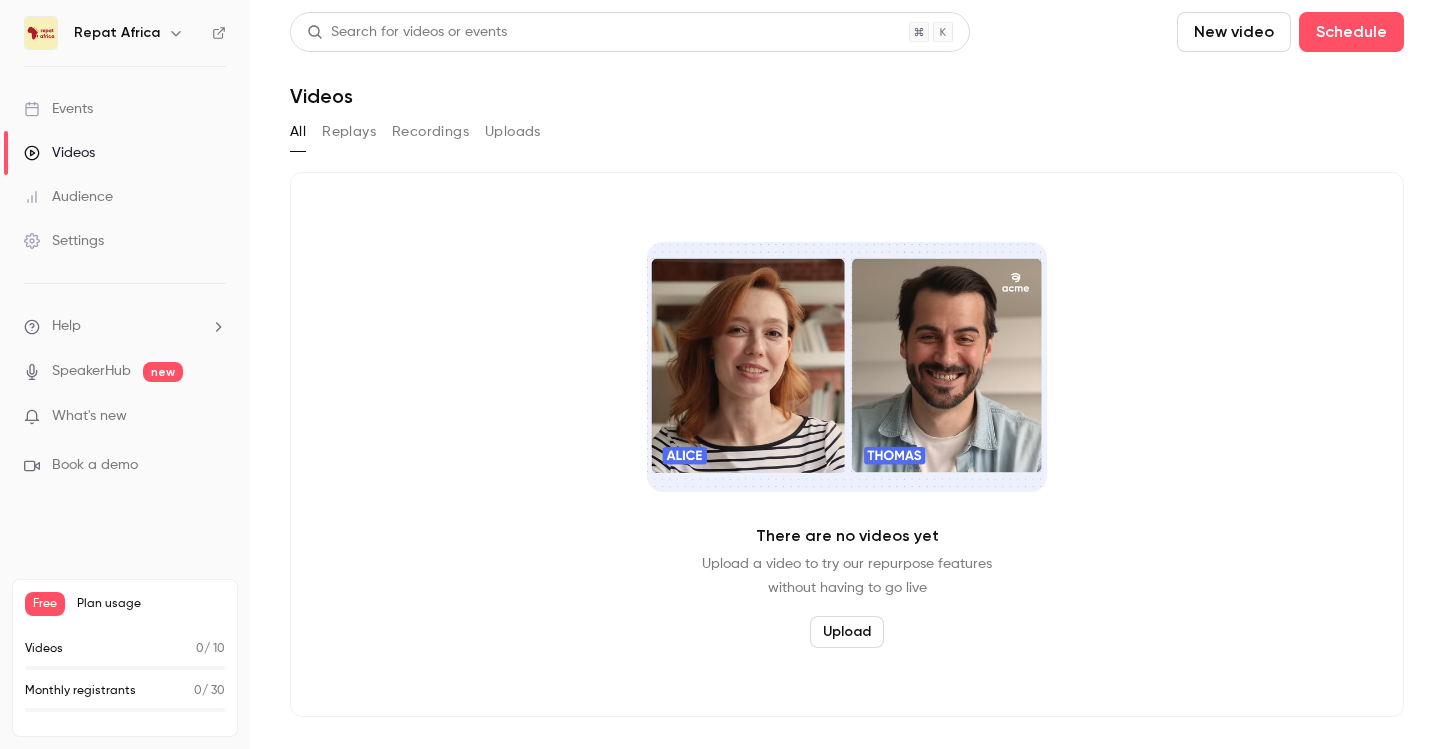 click on "Replays" at bounding box center [349, 132] 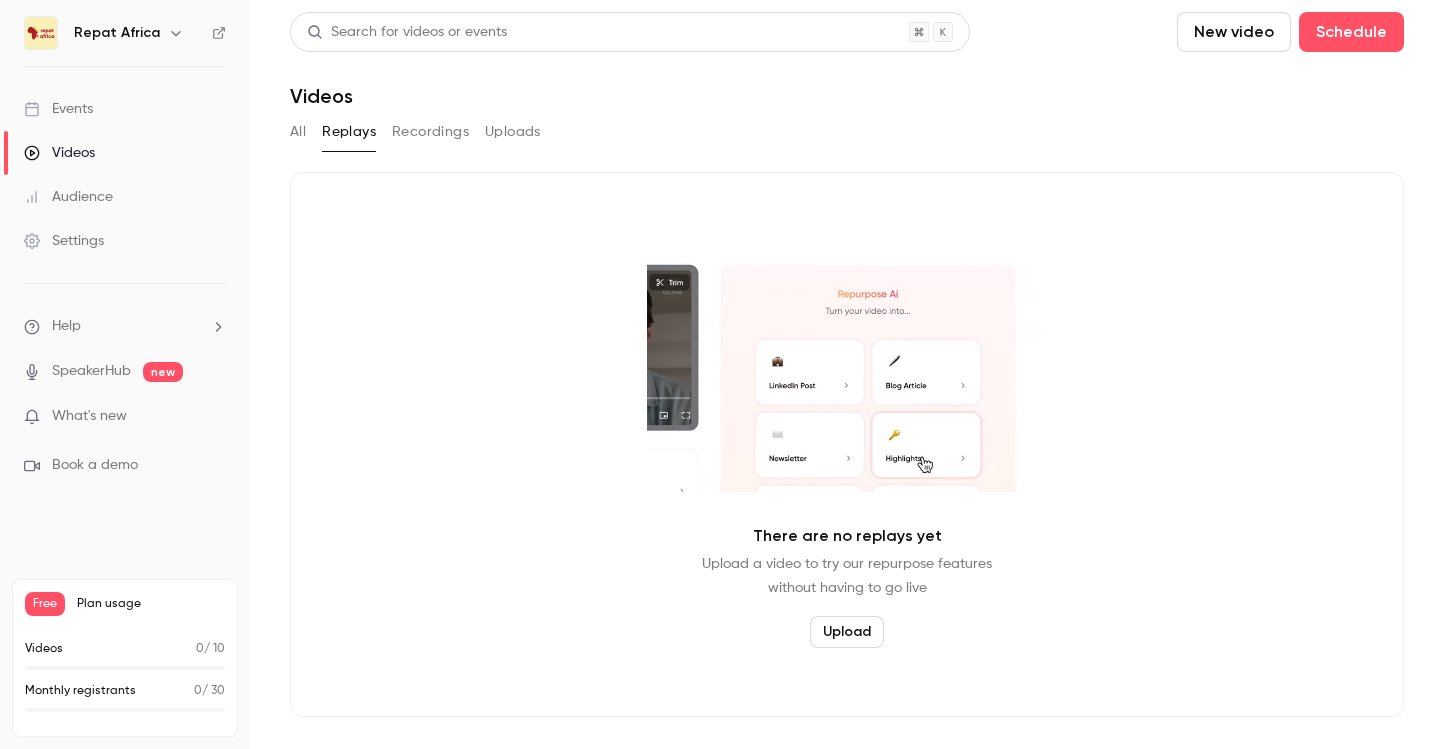 click on "Recordings" at bounding box center [430, 132] 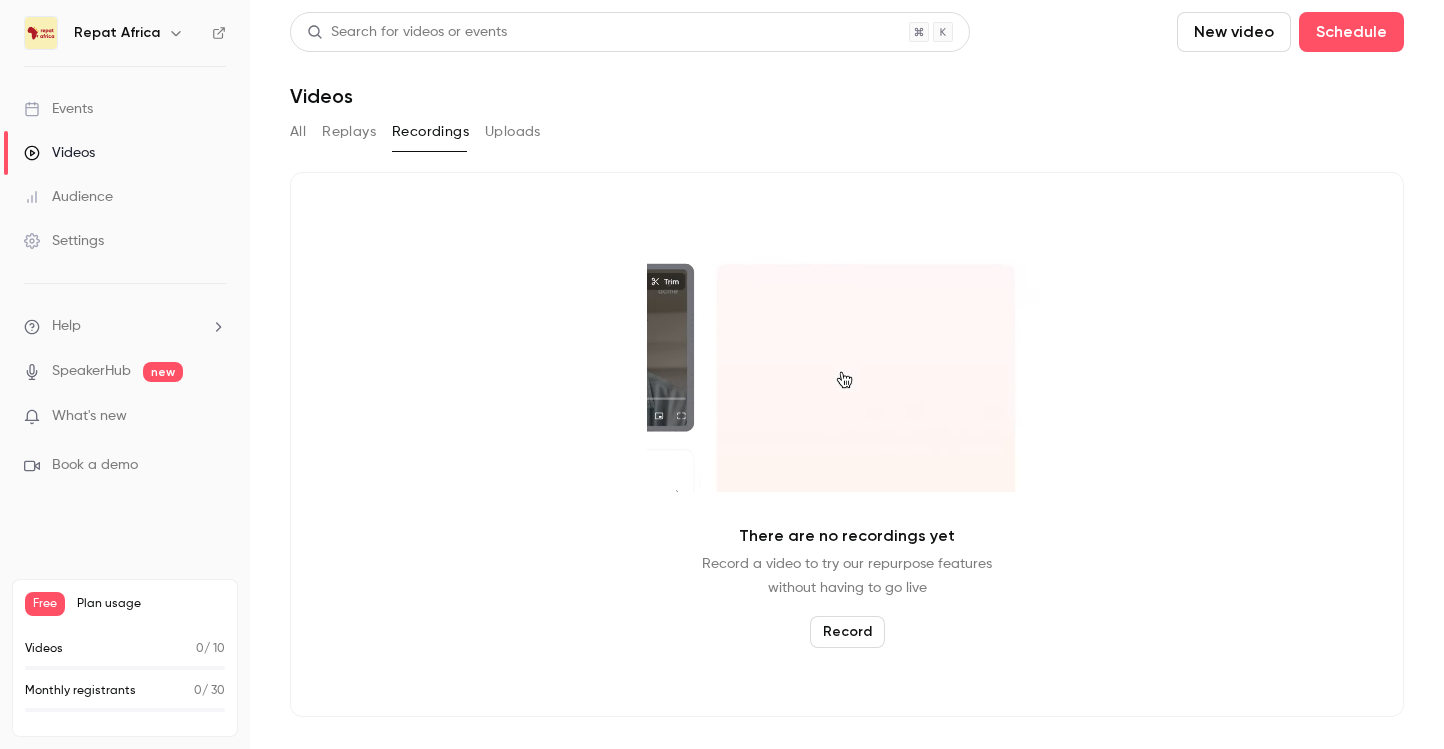 click on "Settings" at bounding box center [64, 241] 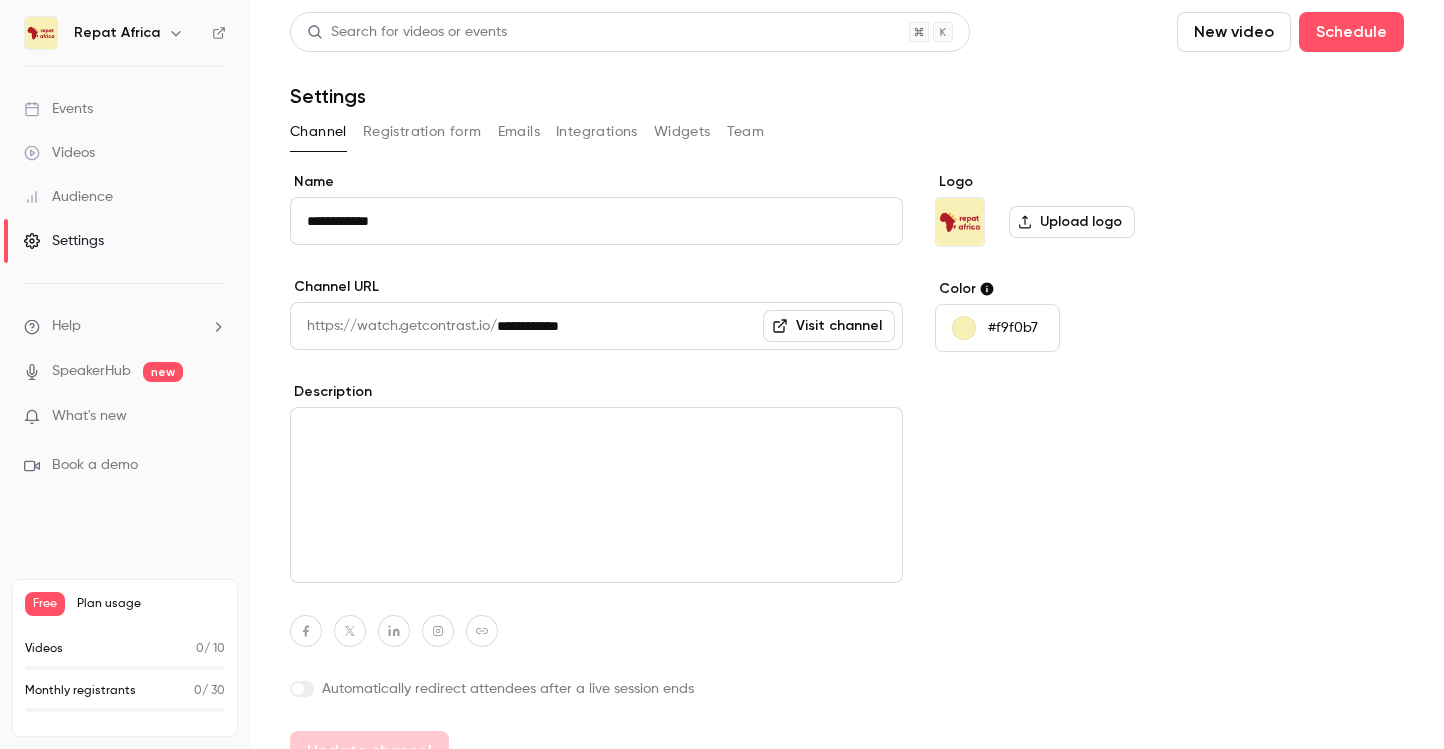 click on "Registration form" at bounding box center (422, 132) 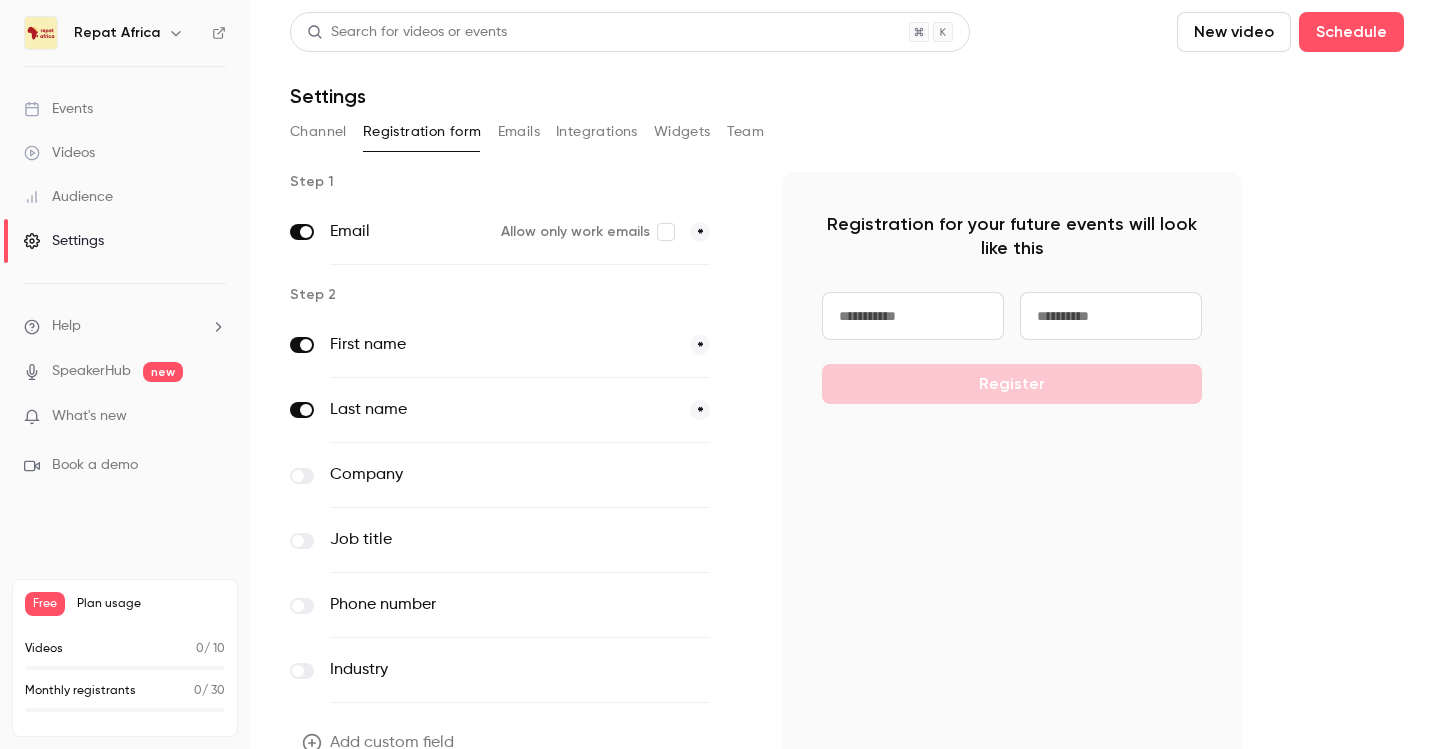 click on "Emails" at bounding box center [519, 132] 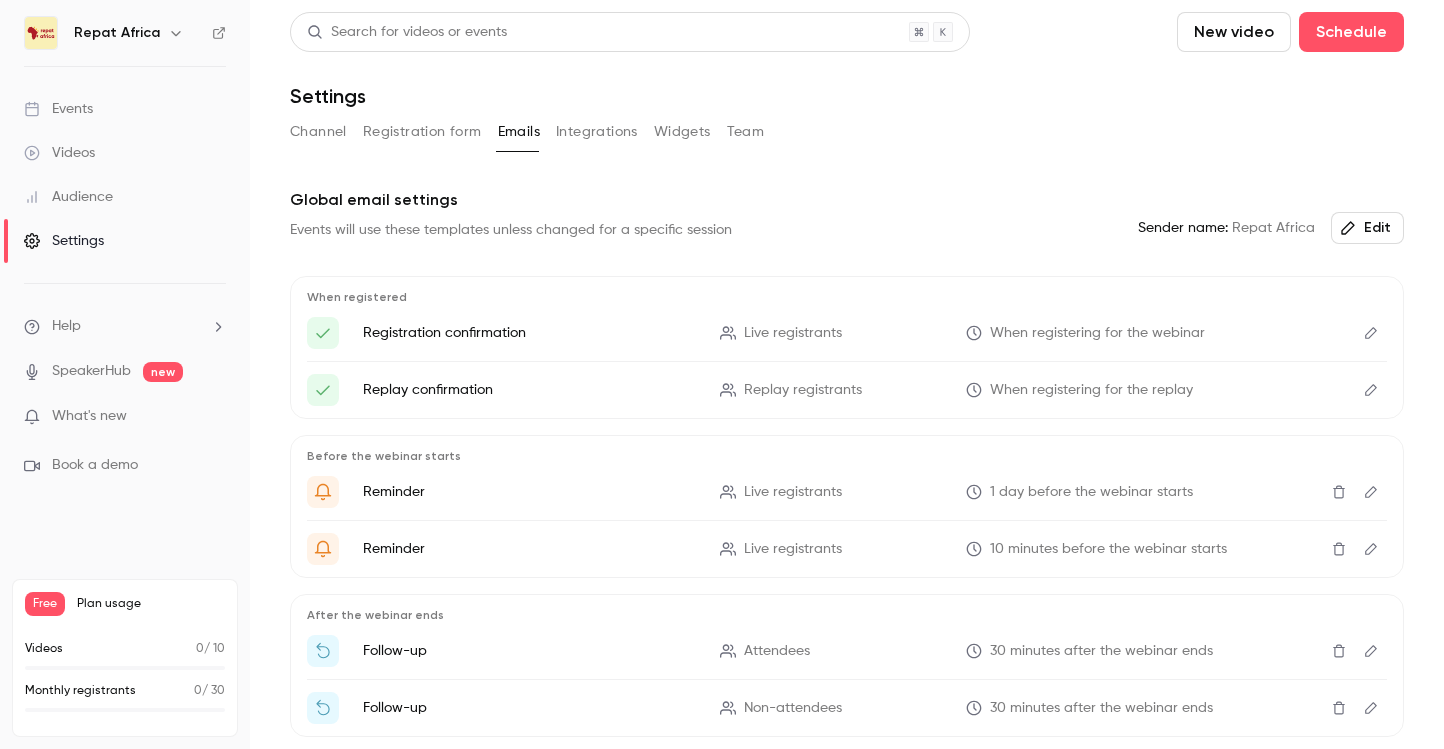 click on "Registration form" at bounding box center [422, 132] 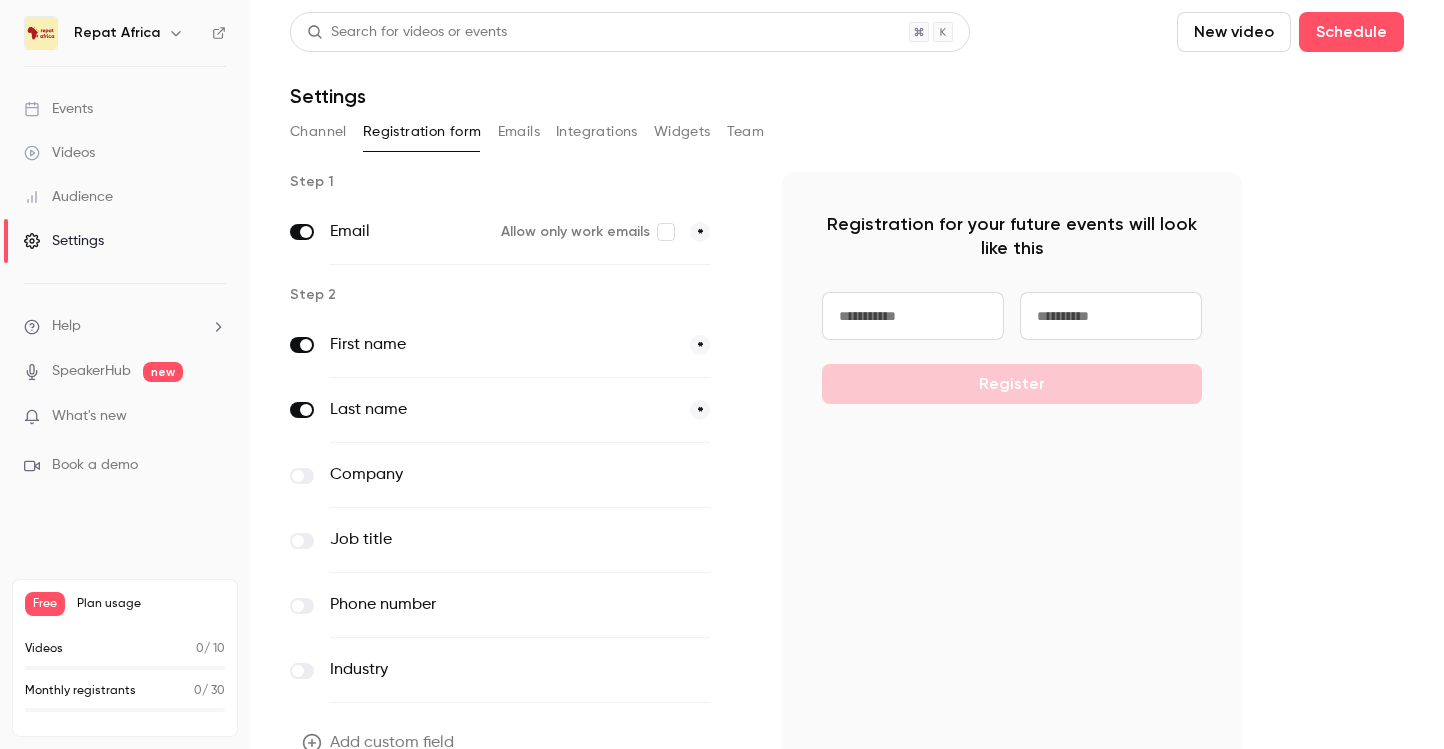 click on "Integrations" at bounding box center (597, 132) 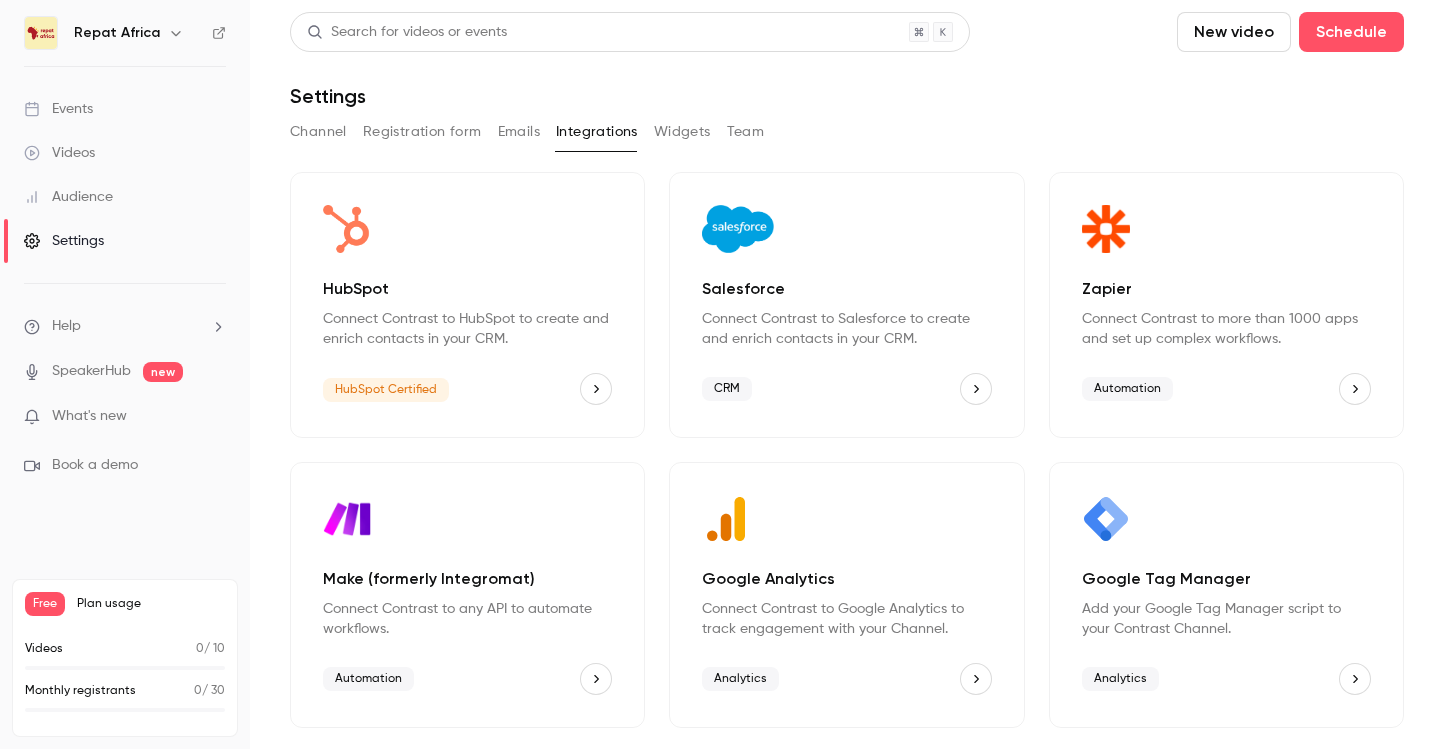 click on "Emails" at bounding box center (519, 132) 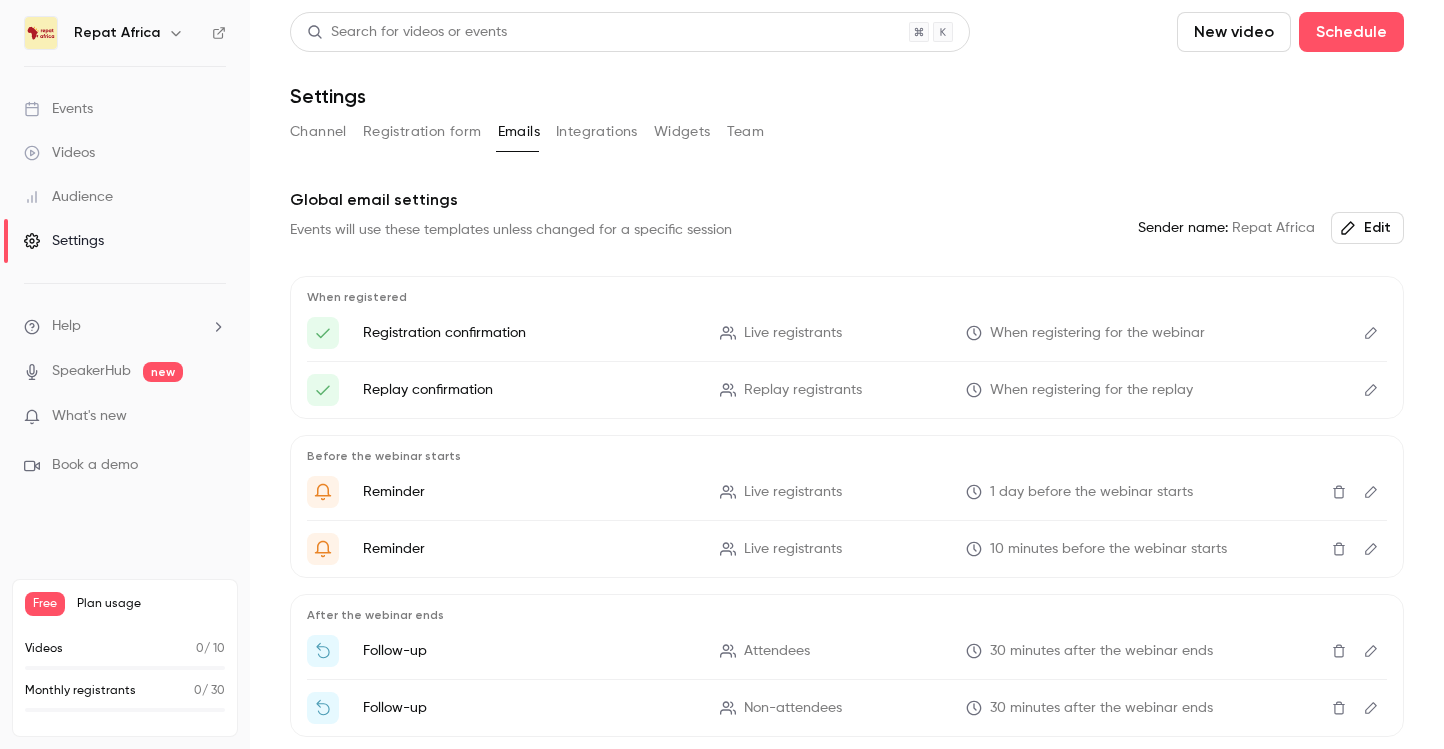 click on "Widgets" at bounding box center (682, 132) 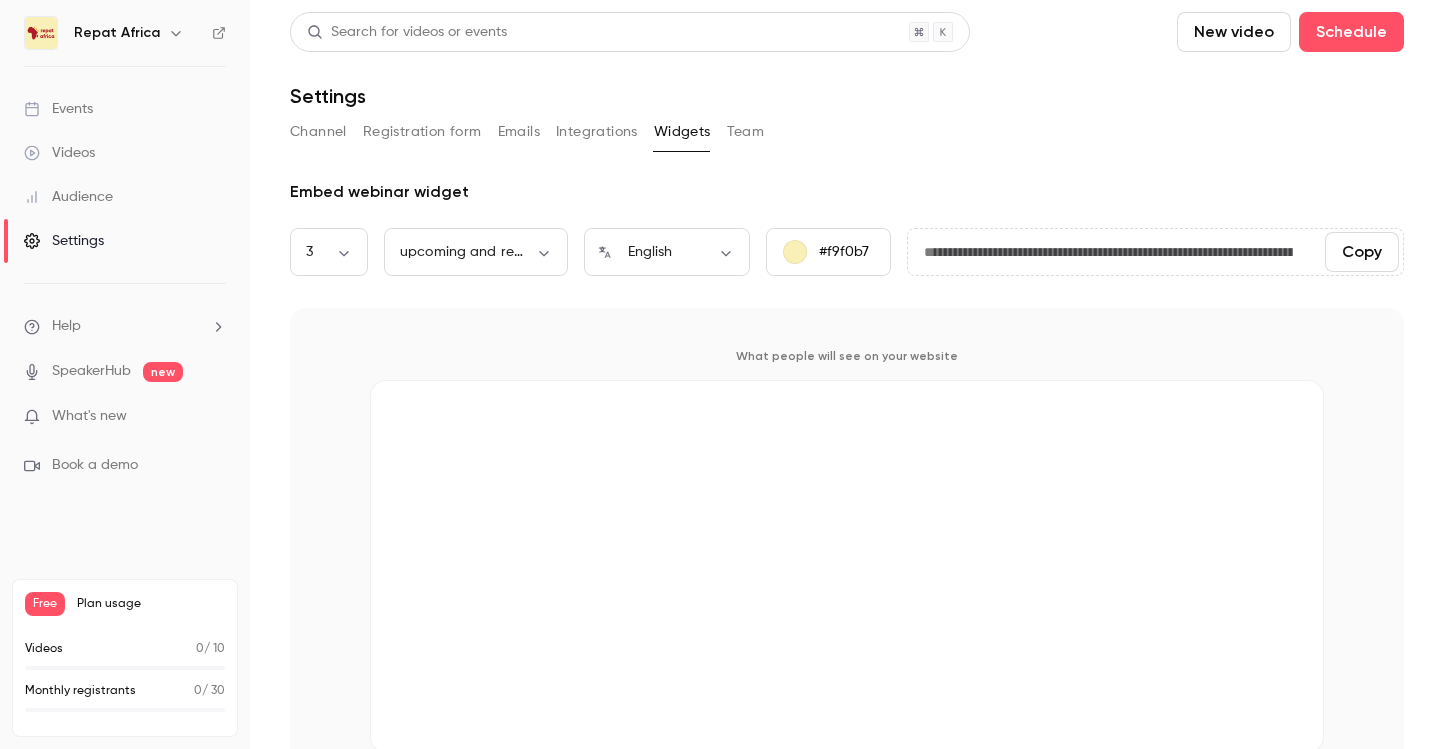 click on "Team" at bounding box center [746, 132] 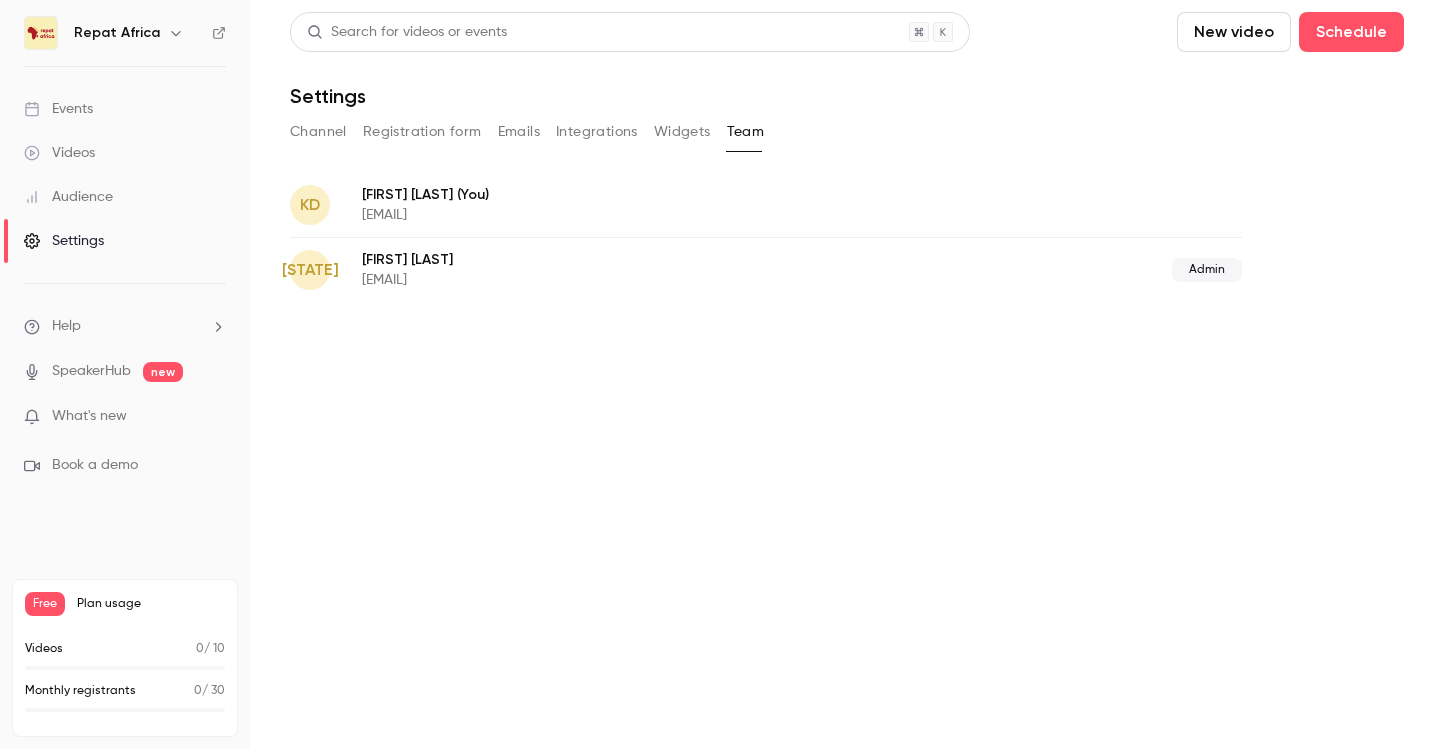 click on "Repat Africa" at bounding box center (117, 33) 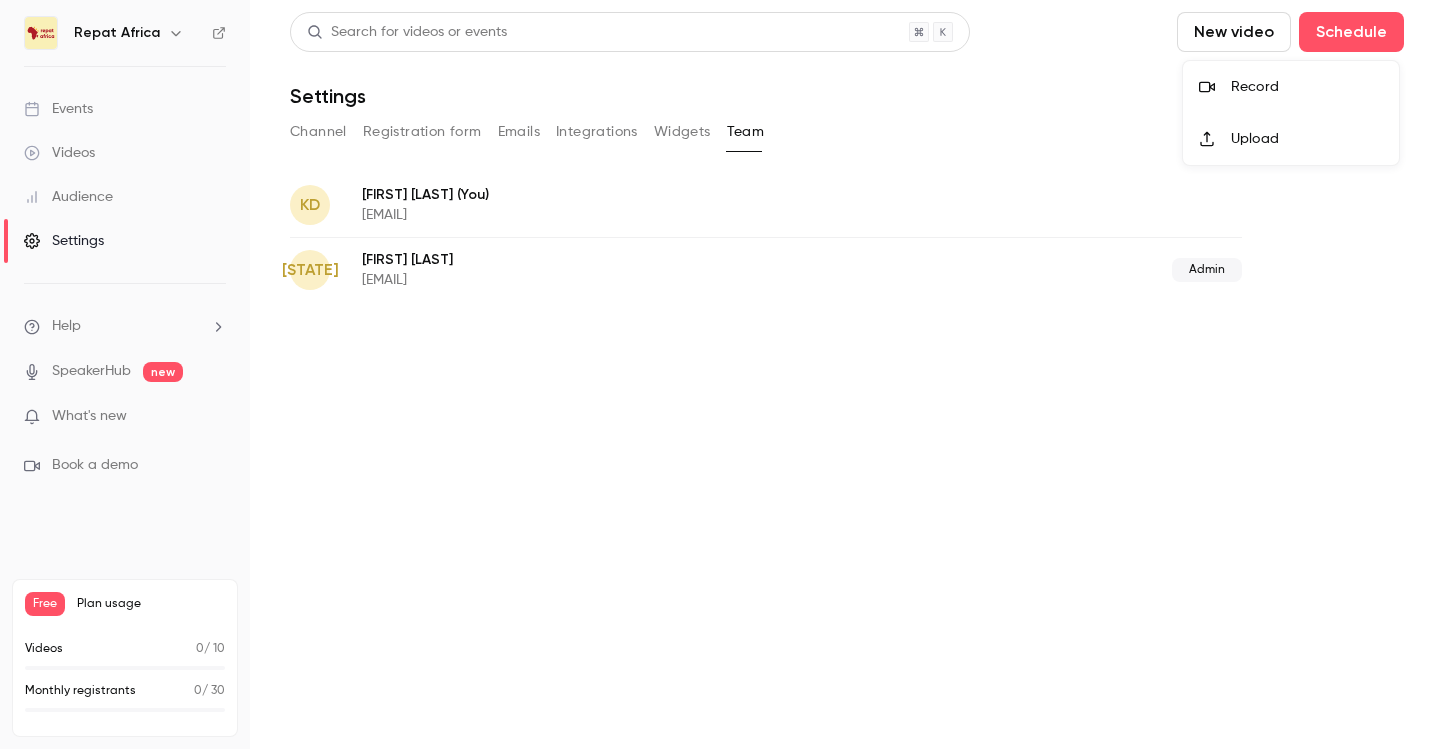 click at bounding box center [722, 374] 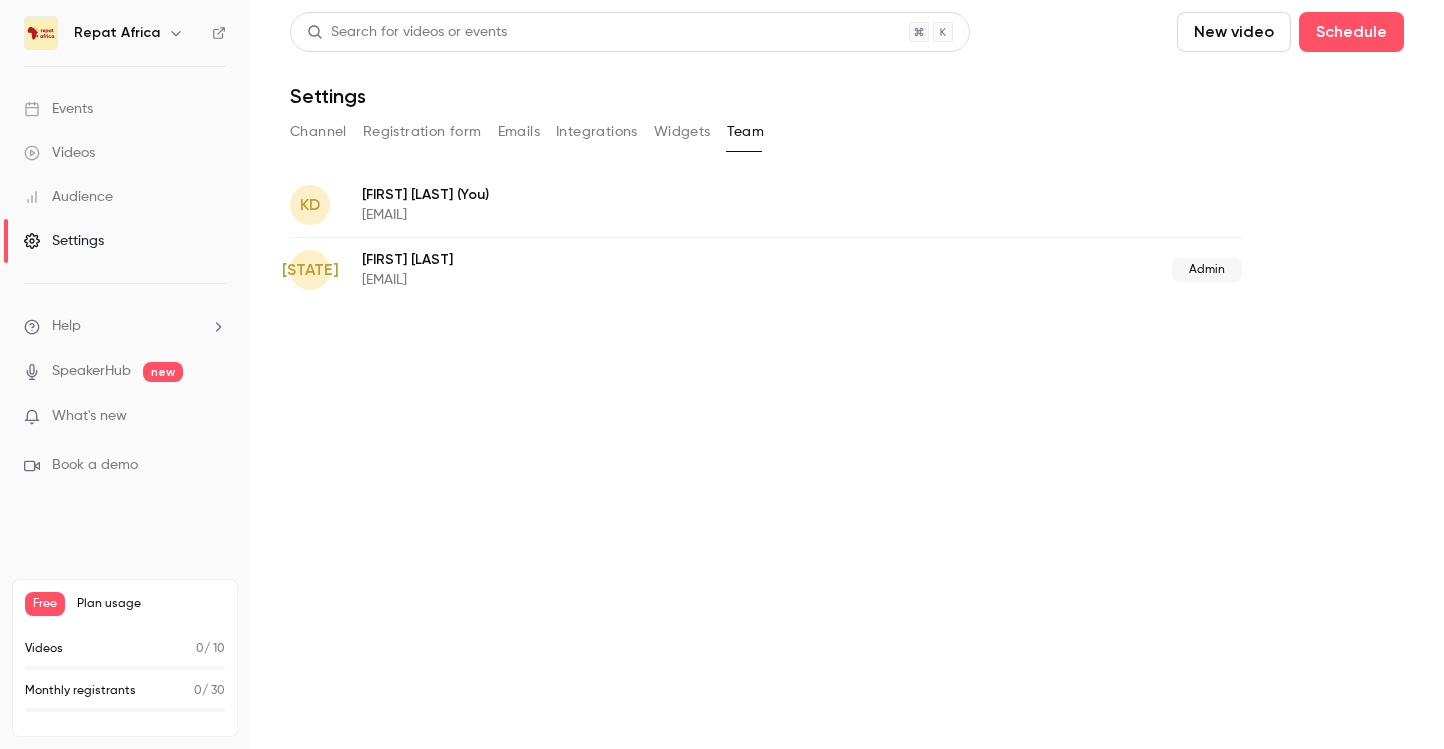 click on "New video" at bounding box center (1234, 32) 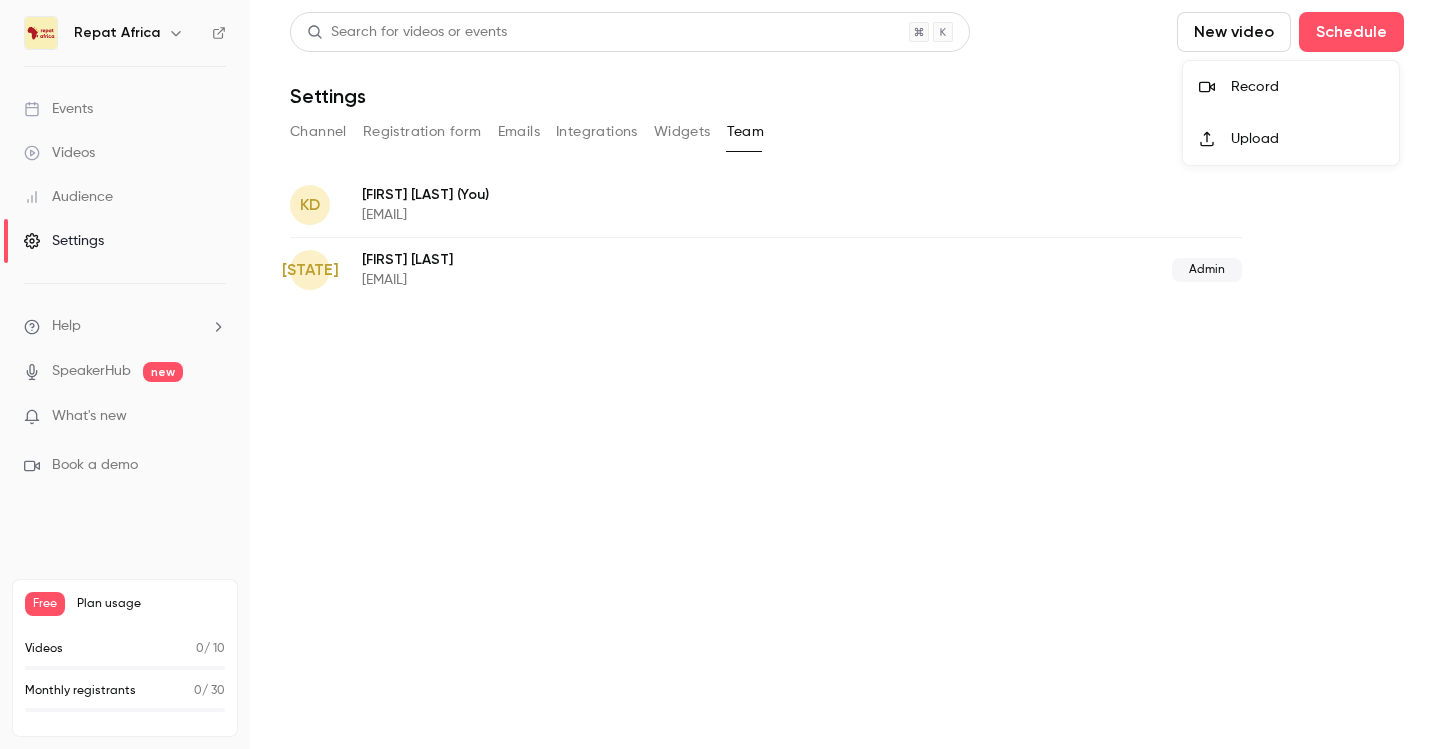 click on "Record" at bounding box center (1307, 87) 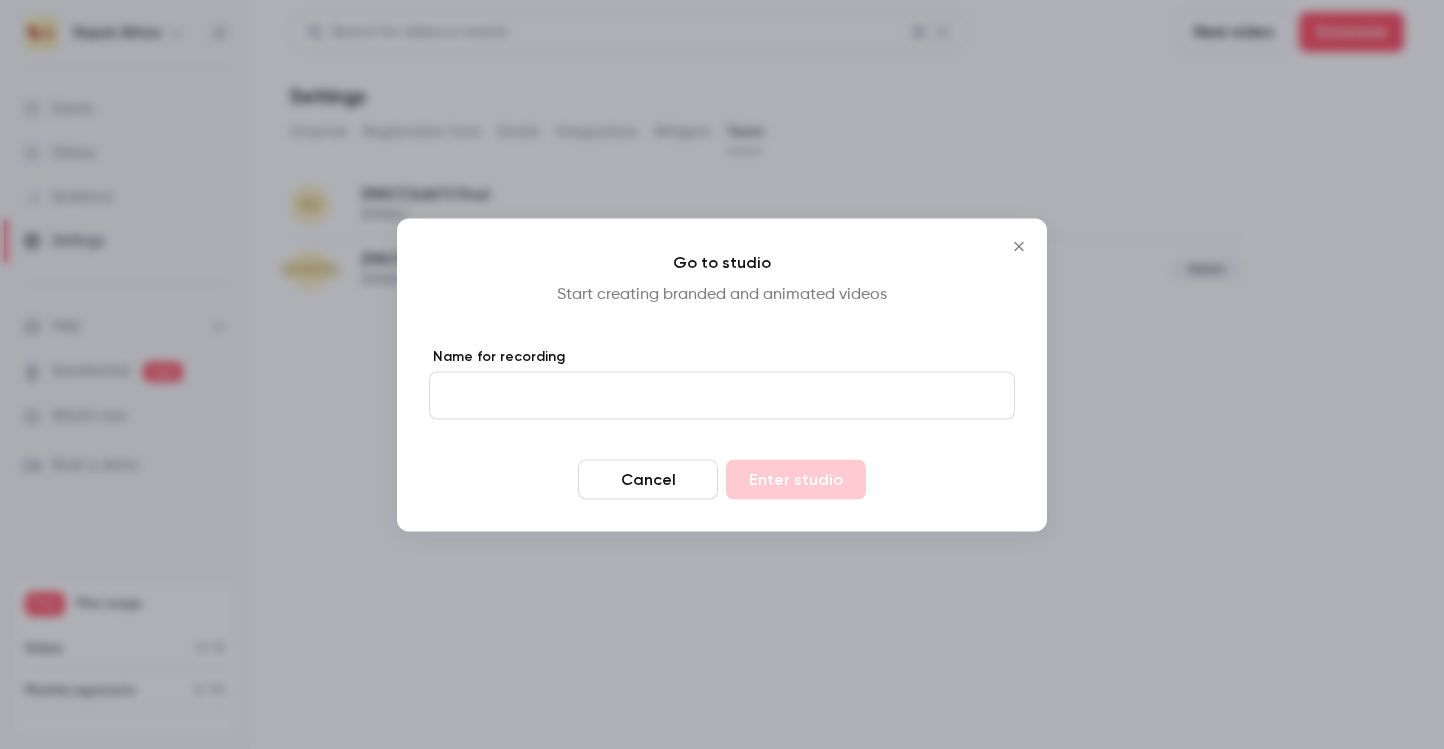click on "Name for recording" at bounding box center (722, 395) 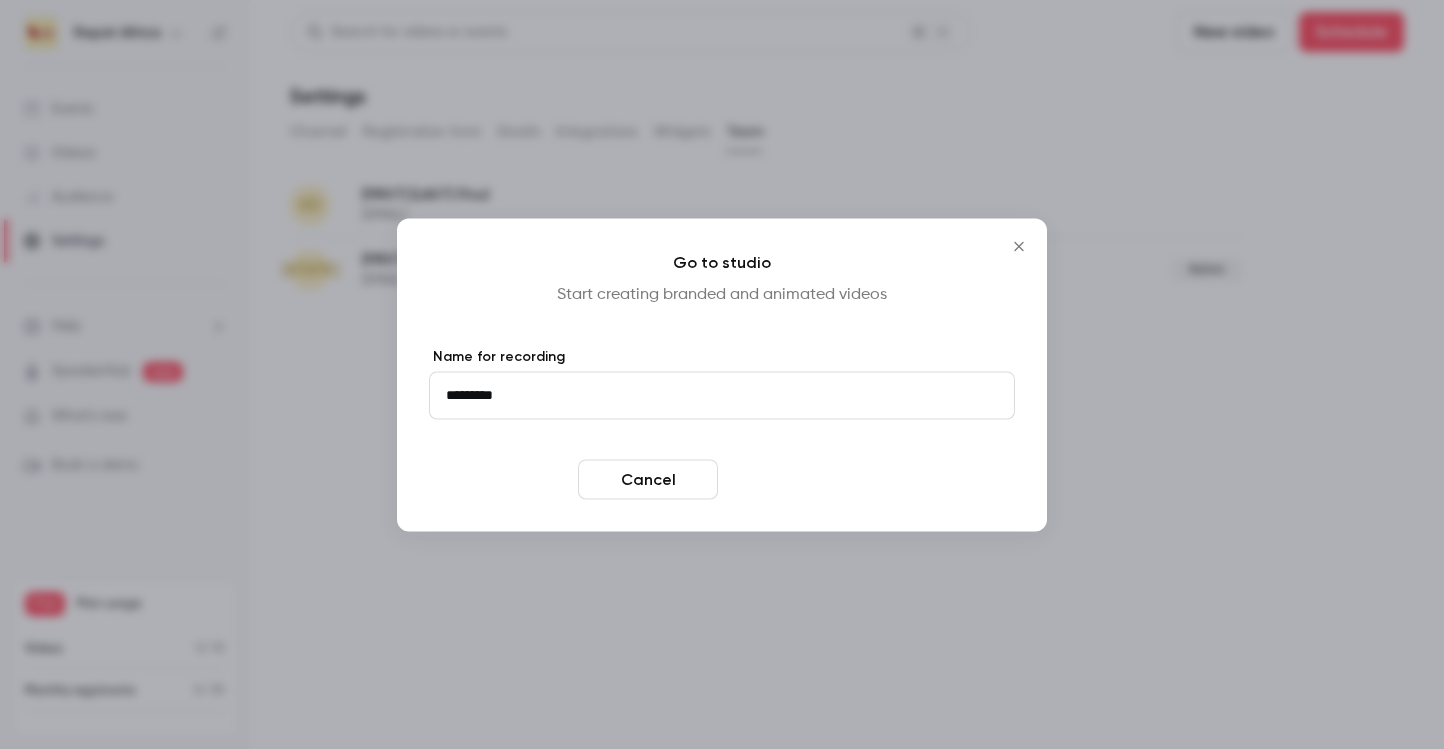 type on "*********" 